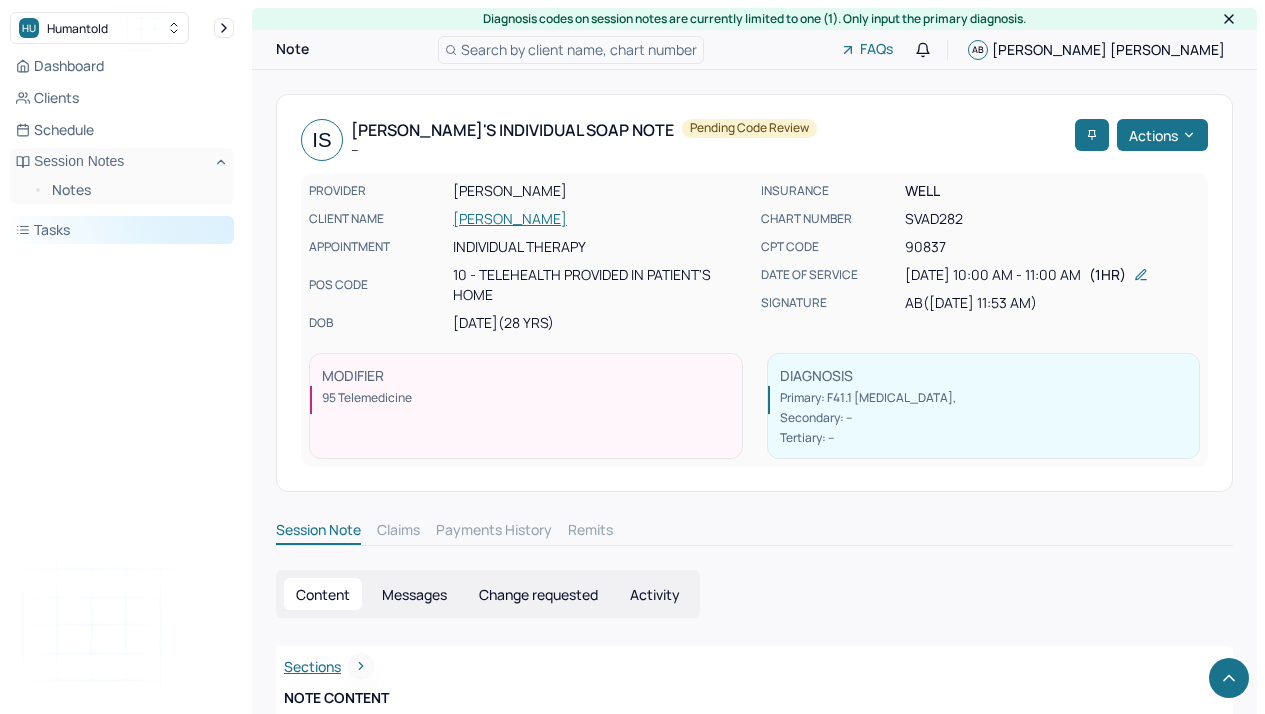 scroll, scrollTop: 2207, scrollLeft: 0, axis: vertical 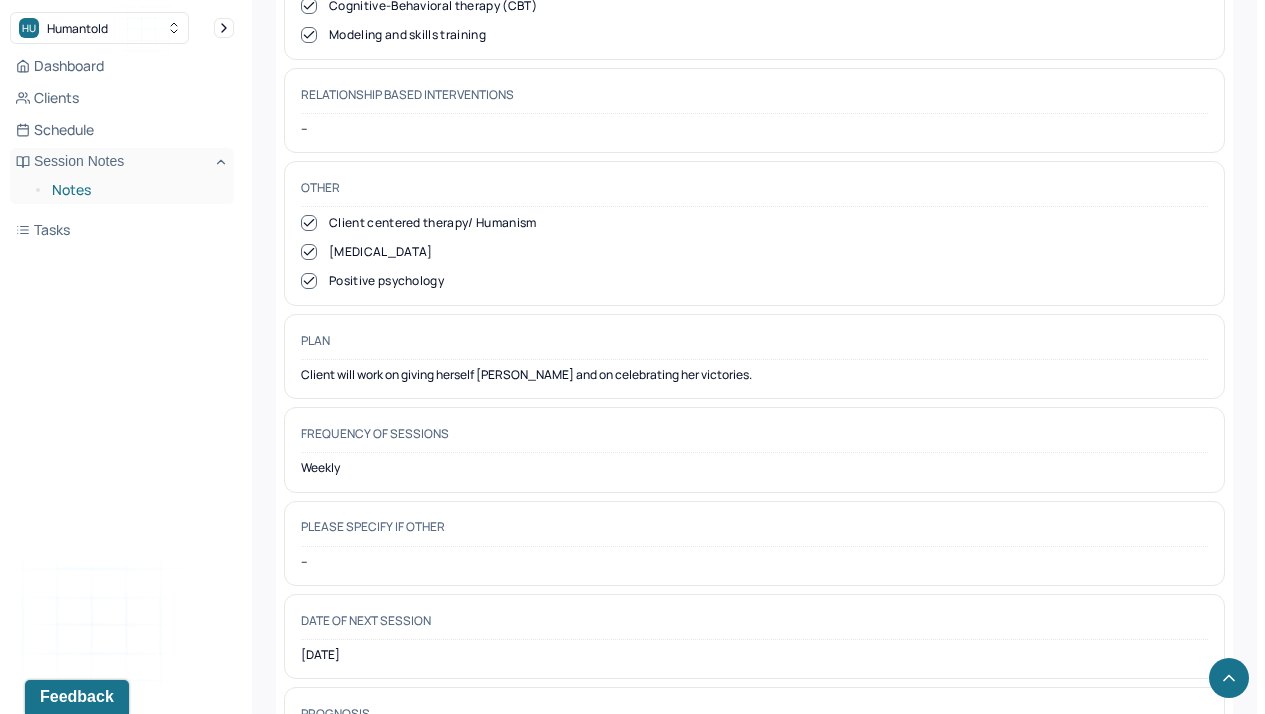 click on "Notes" at bounding box center [135, 190] 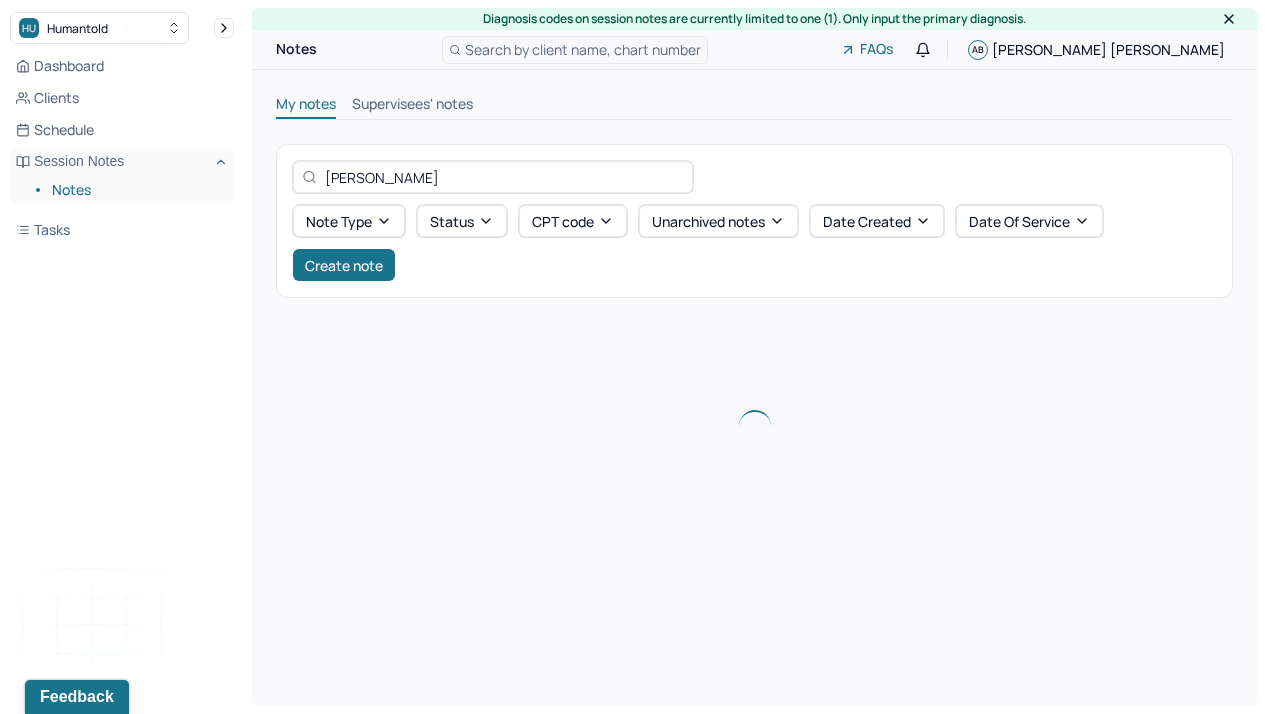 scroll, scrollTop: 0, scrollLeft: 0, axis: both 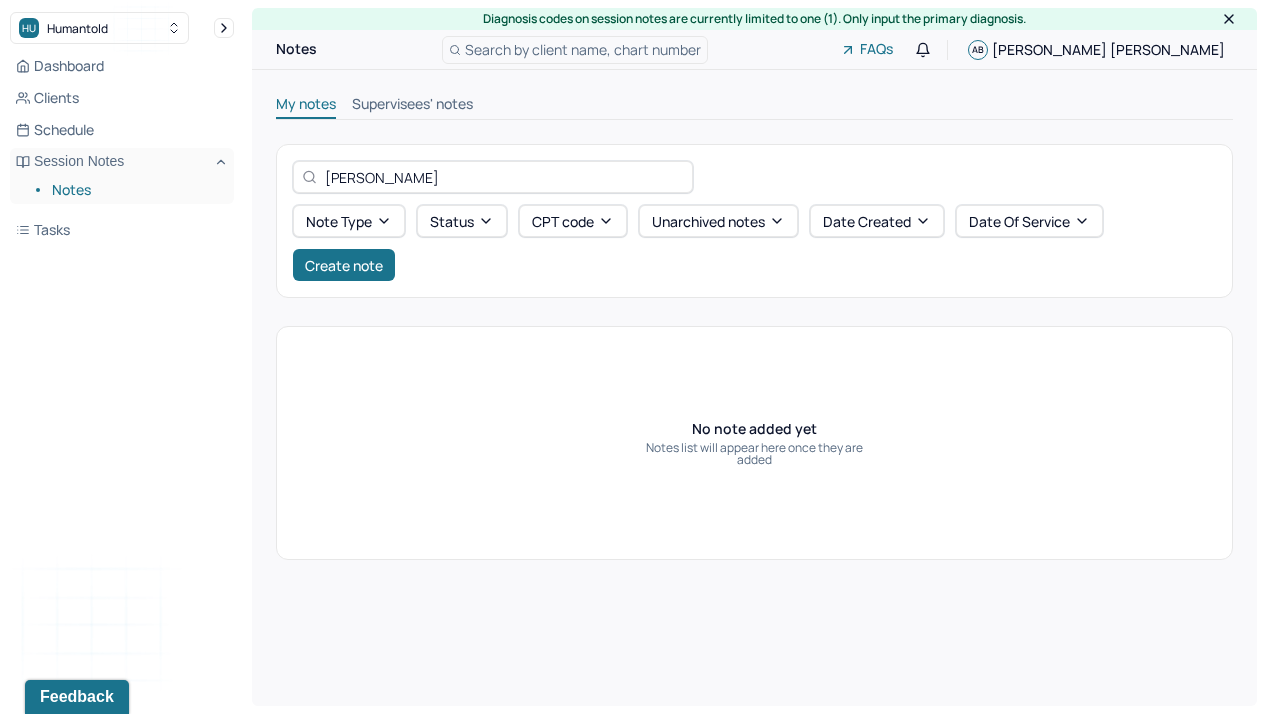 click on "Notes" at bounding box center [135, 190] 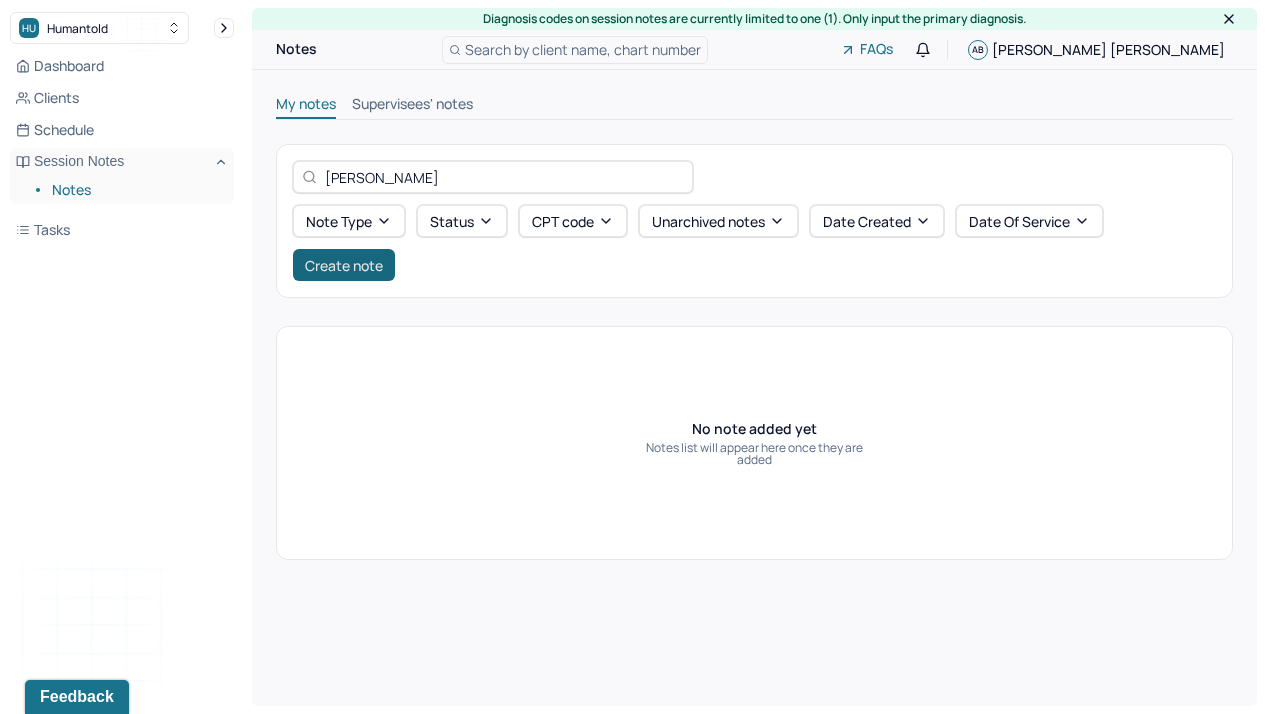 click on "Create note" at bounding box center (344, 265) 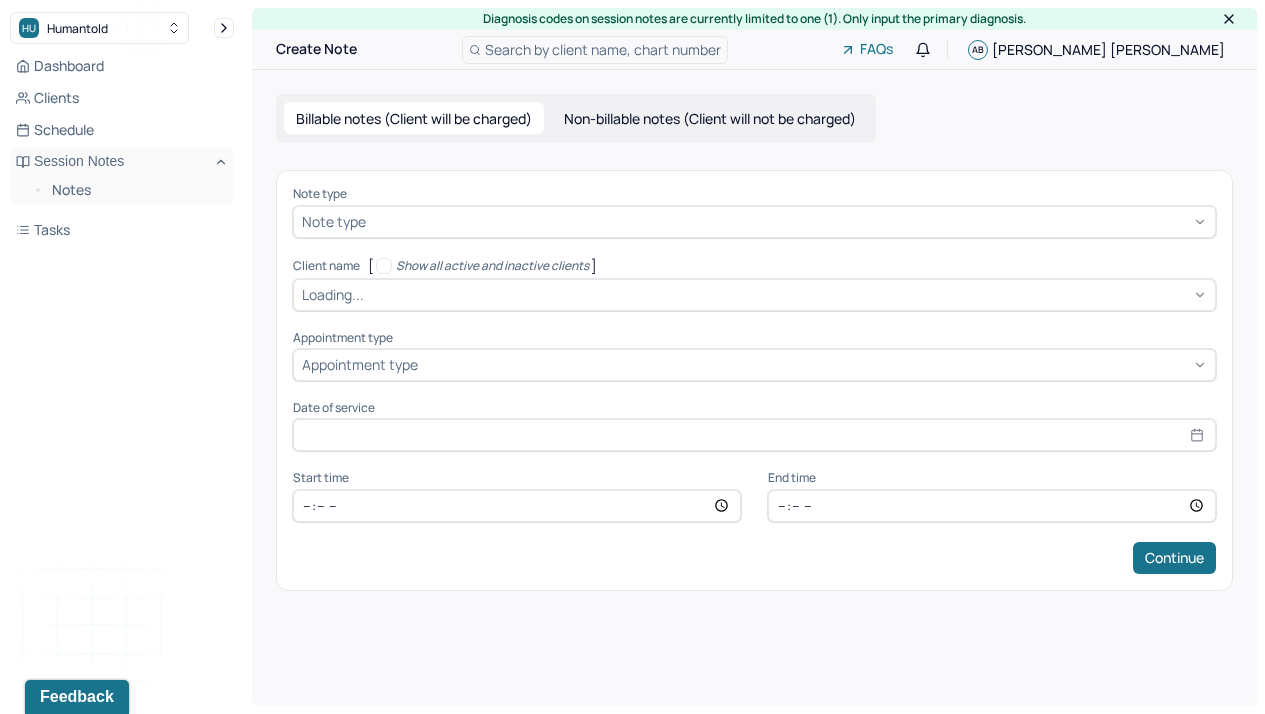 click at bounding box center (788, 221) 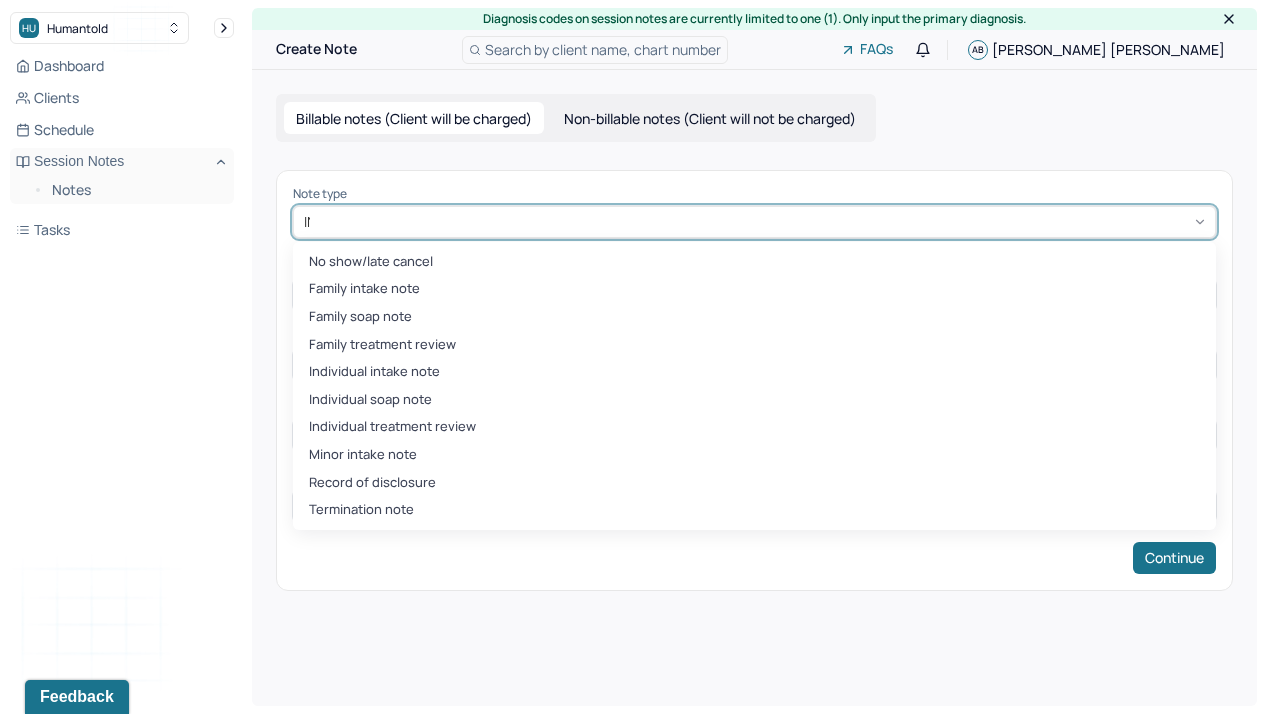 type on "INDI" 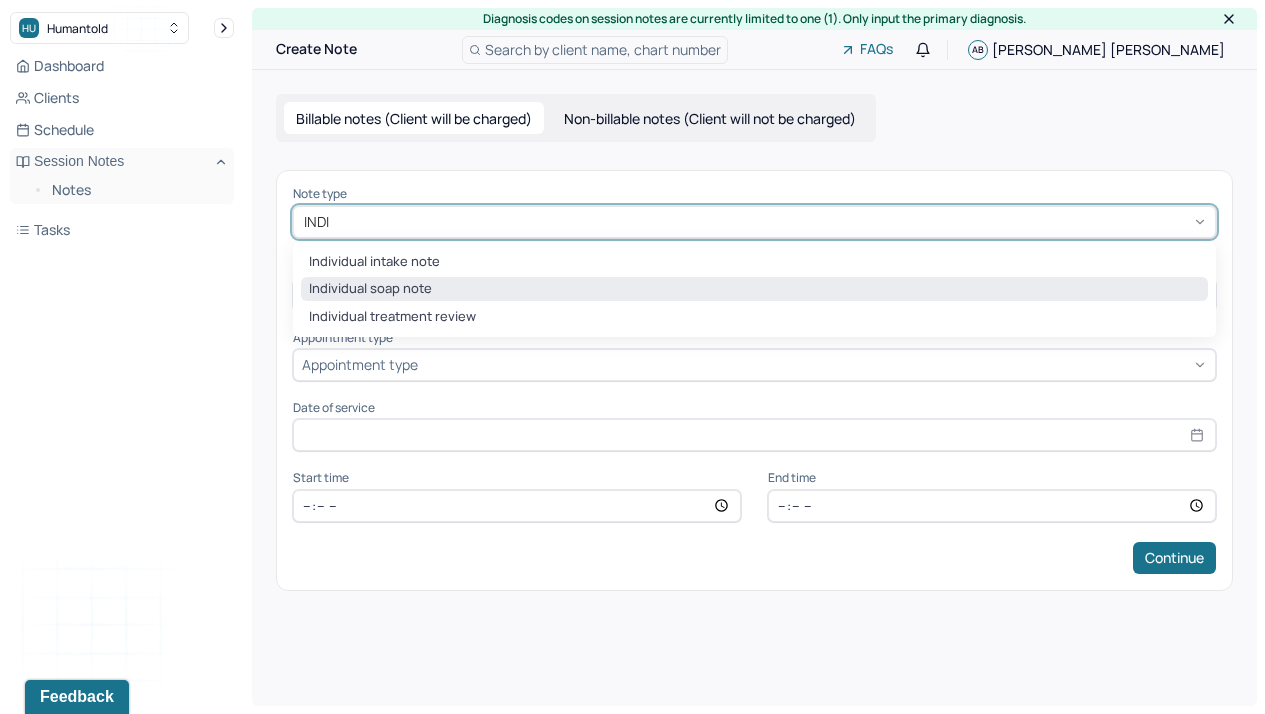 click on "Individual soap note" at bounding box center (754, 289) 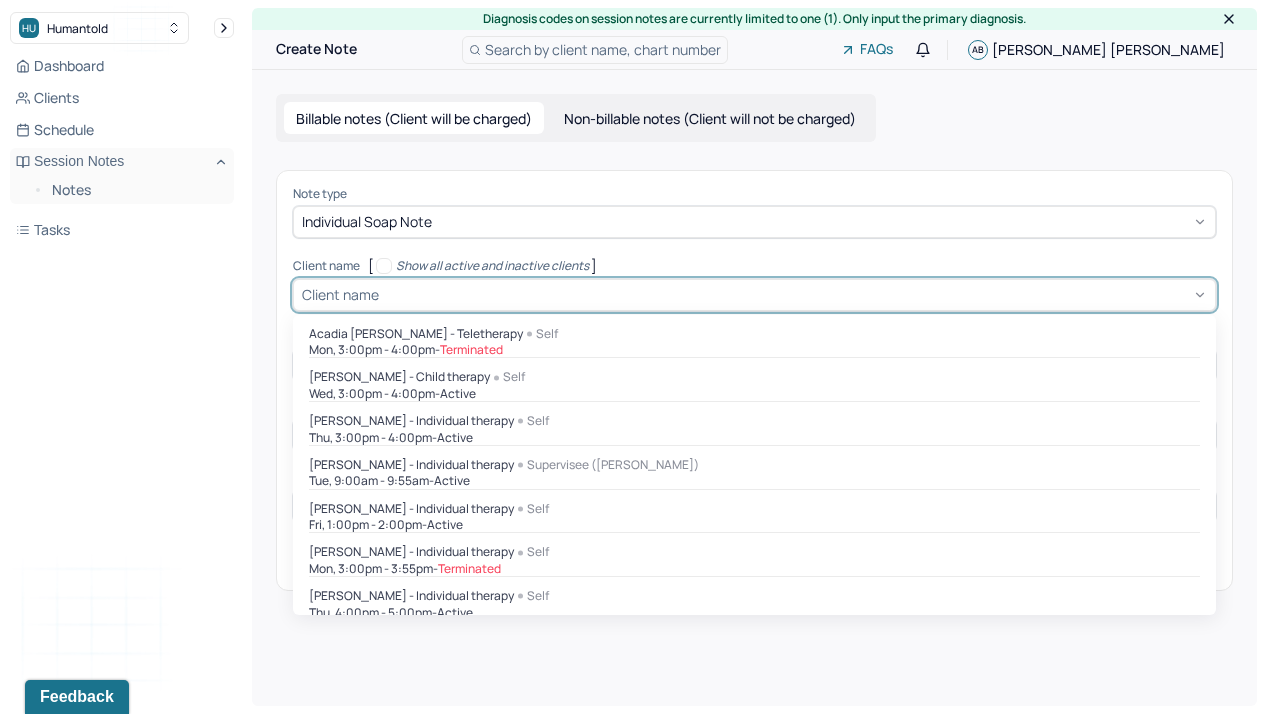 click at bounding box center [795, 294] 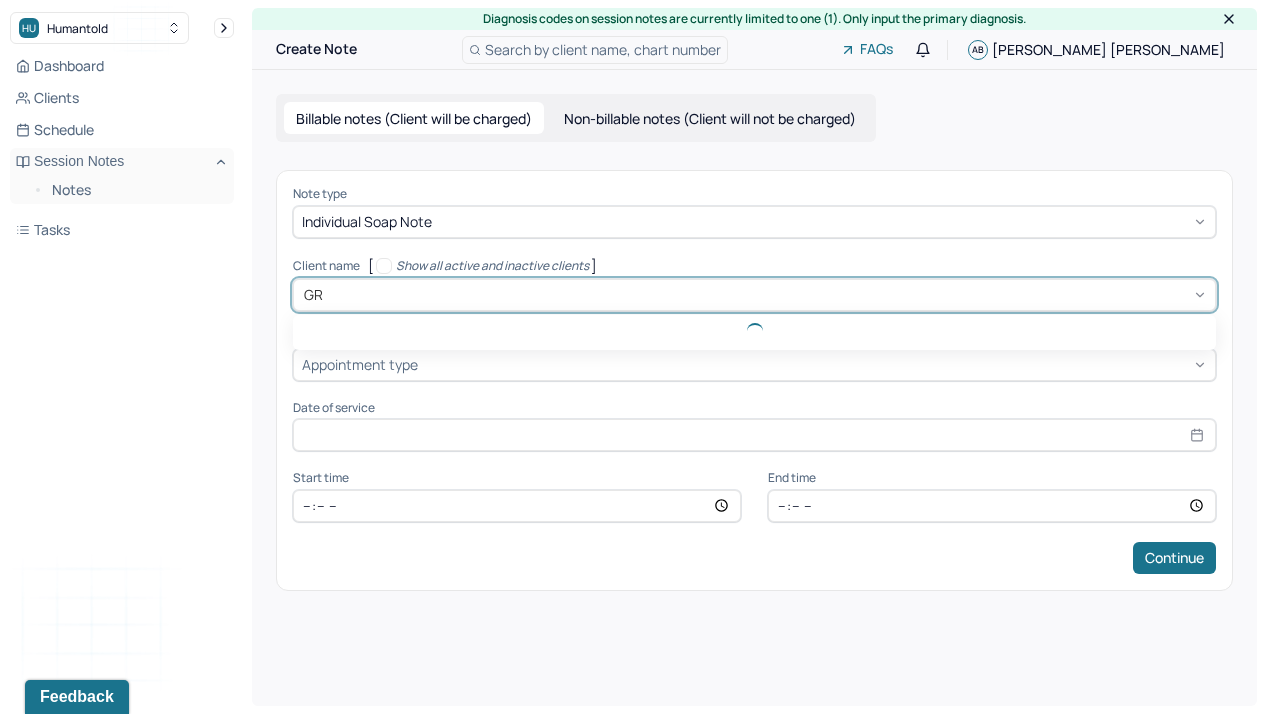 type on "GRA" 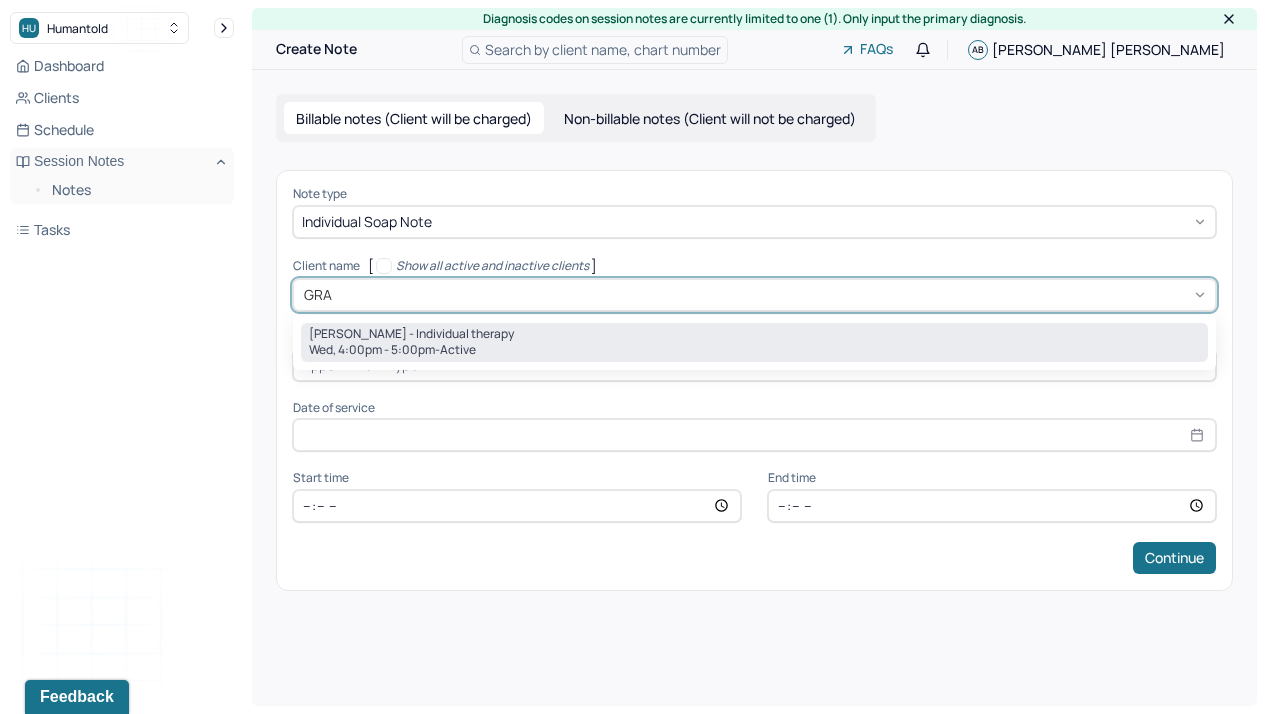 click on "Wed, 4:00pm - 5:00pm  -  active" at bounding box center [754, 350] 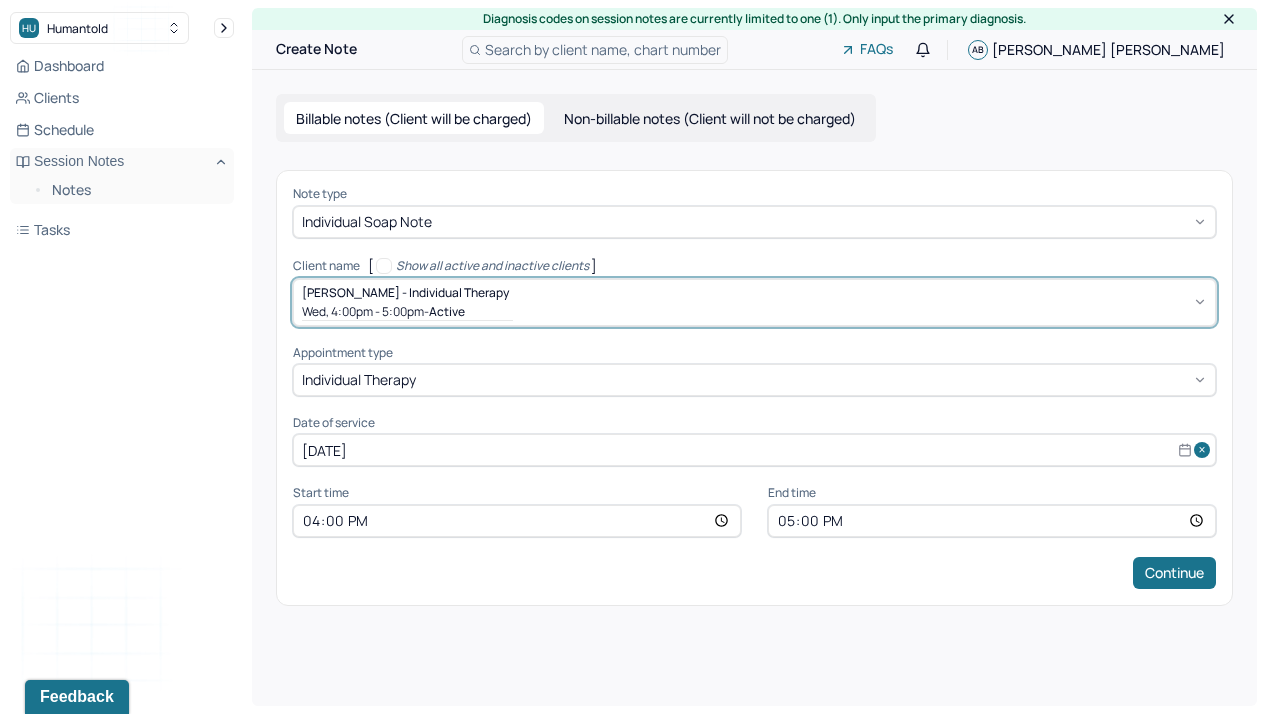 click on "Note type Individual soap note Client name [ Show all active and inactive clients ] option [object Object], selected. [PERSON_NAME] - Individual therapy Wed, 4:00pm - 5:00pm  -  active Supervisee name [PERSON_NAME] Appointment type individual therapy Date of service [DATE] Start time 16:00 End time 17:00 Continue" at bounding box center (754, 387) 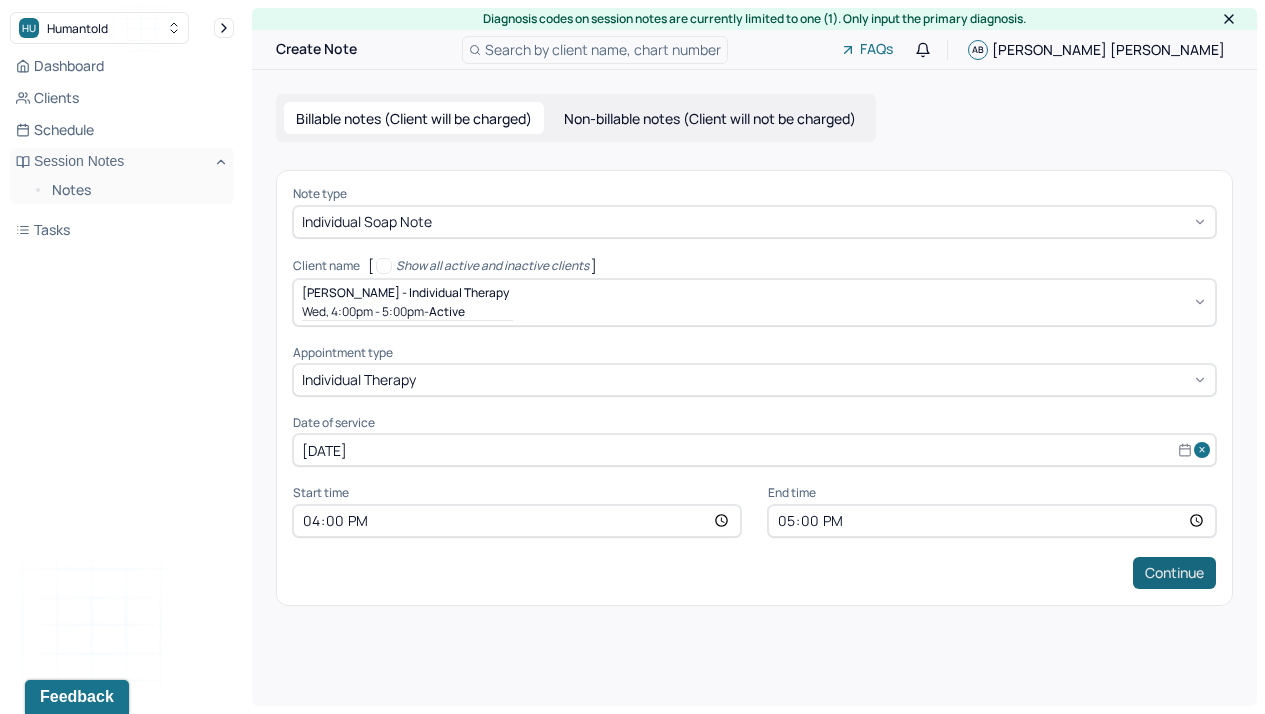 click on "Continue" at bounding box center [1174, 573] 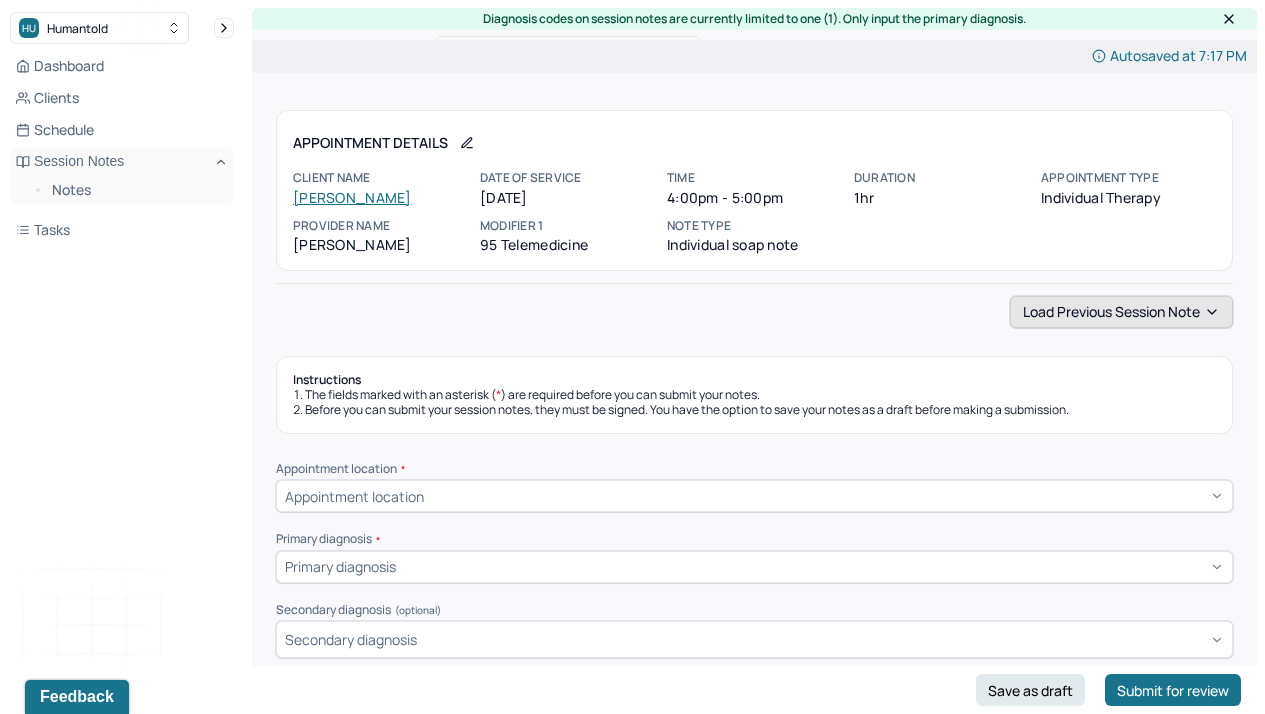 click on "Load previous session note" at bounding box center (1121, 312) 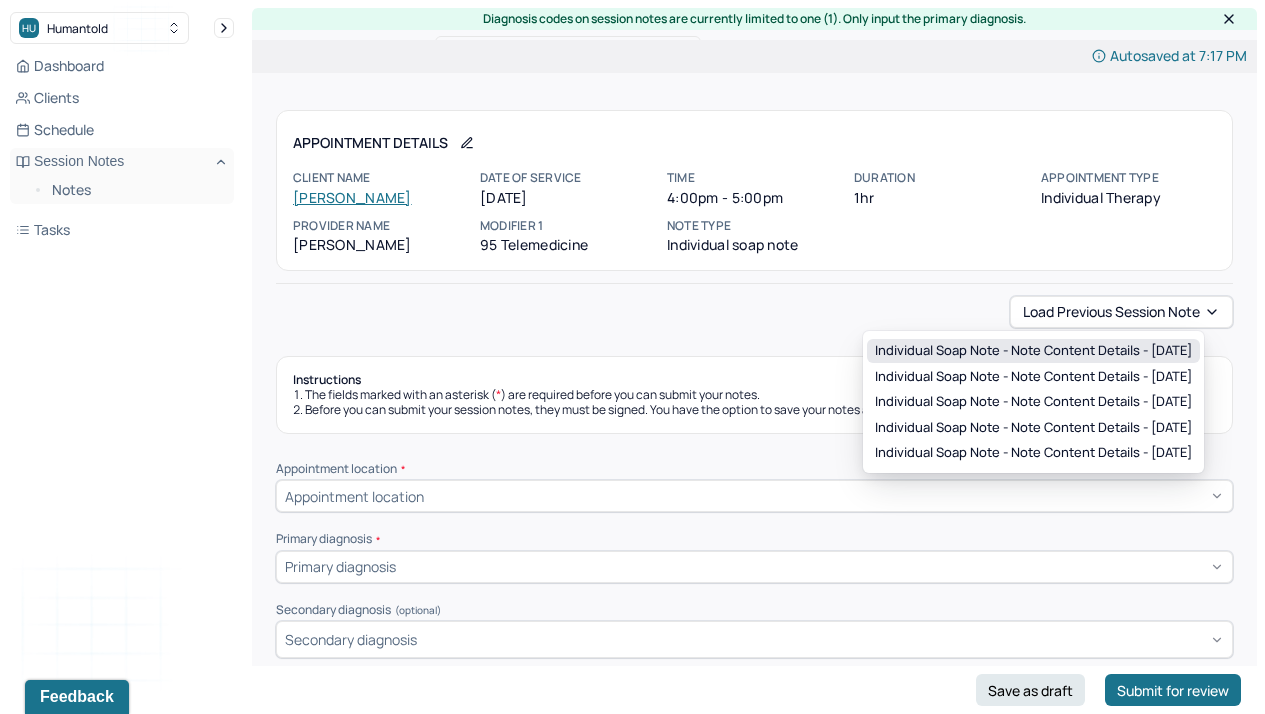 click on "Individual soap note   - Note content Details -   [DATE]" at bounding box center (1033, 351) 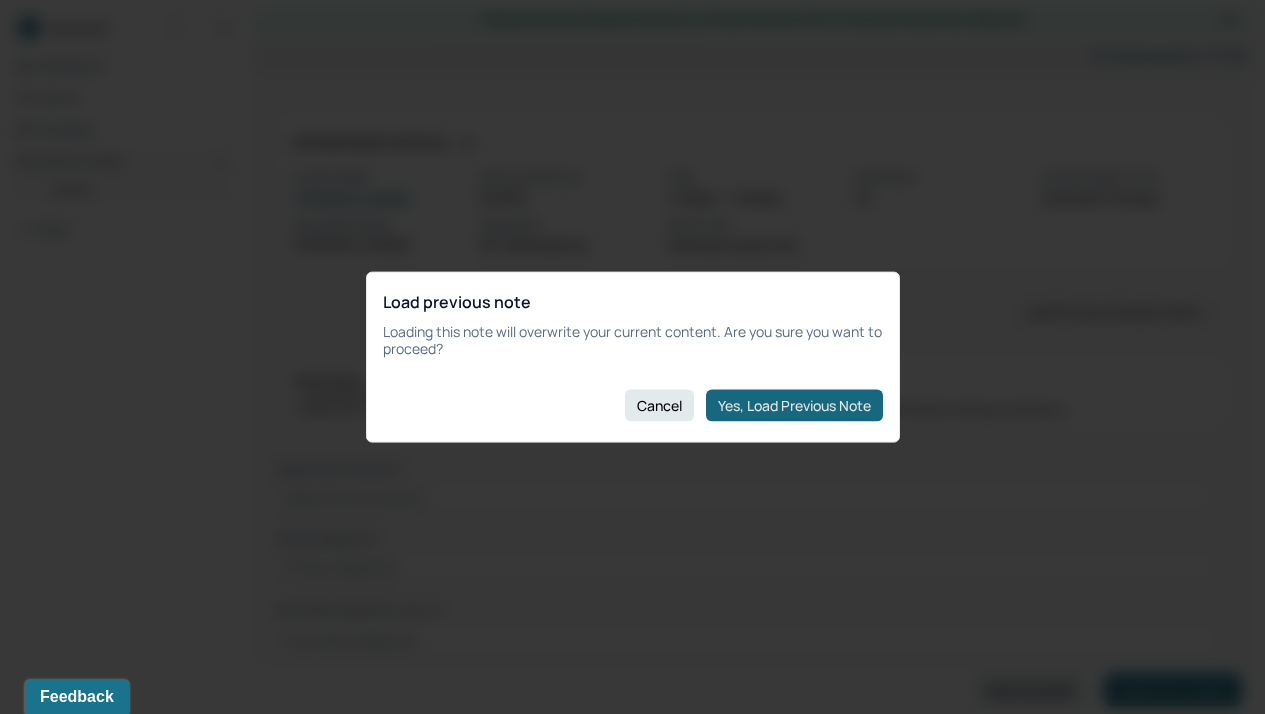 click on "Yes, Load Previous Note" at bounding box center [794, 405] 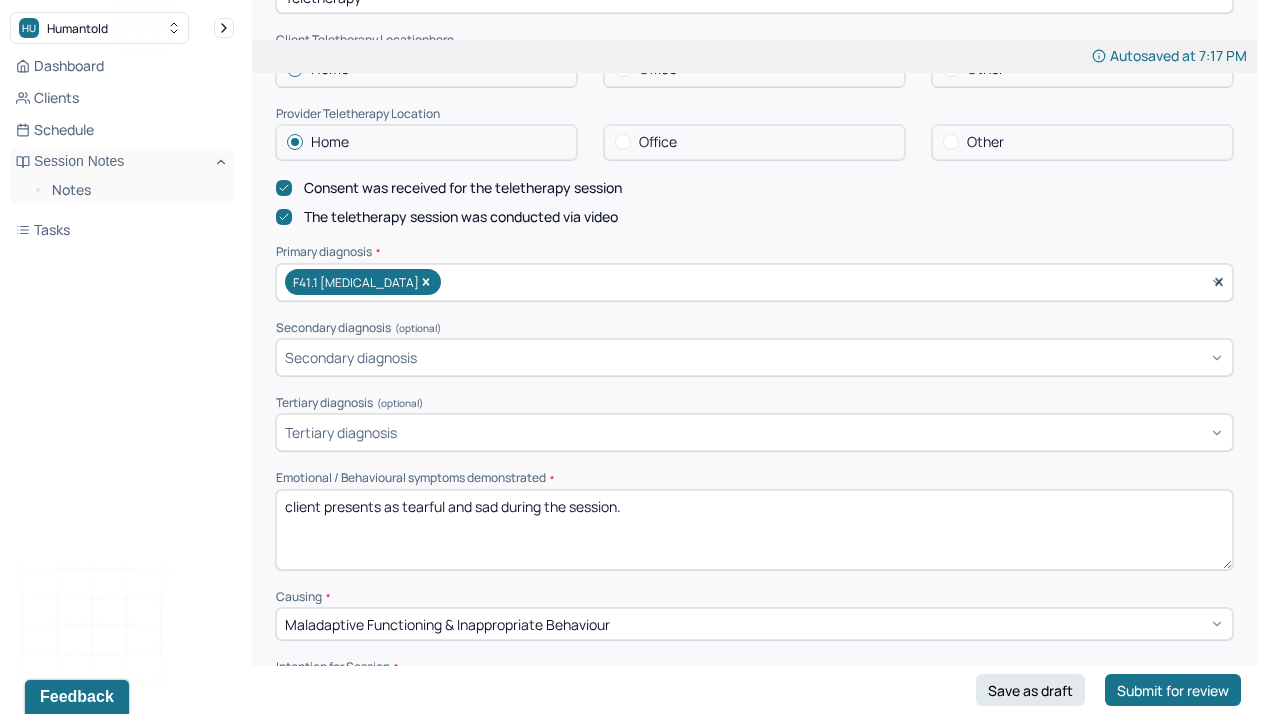 scroll, scrollTop: 563, scrollLeft: 0, axis: vertical 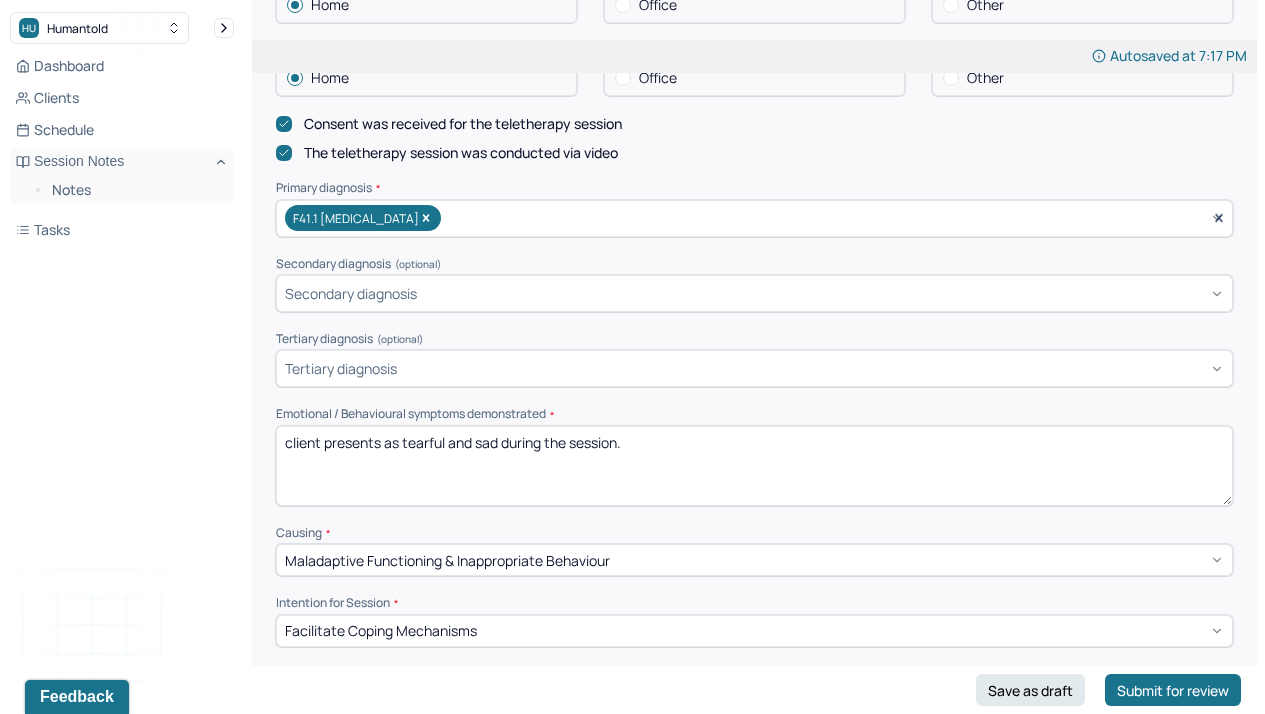 drag, startPoint x: 672, startPoint y: 432, endPoint x: 390, endPoint y: 435, distance: 282.01596 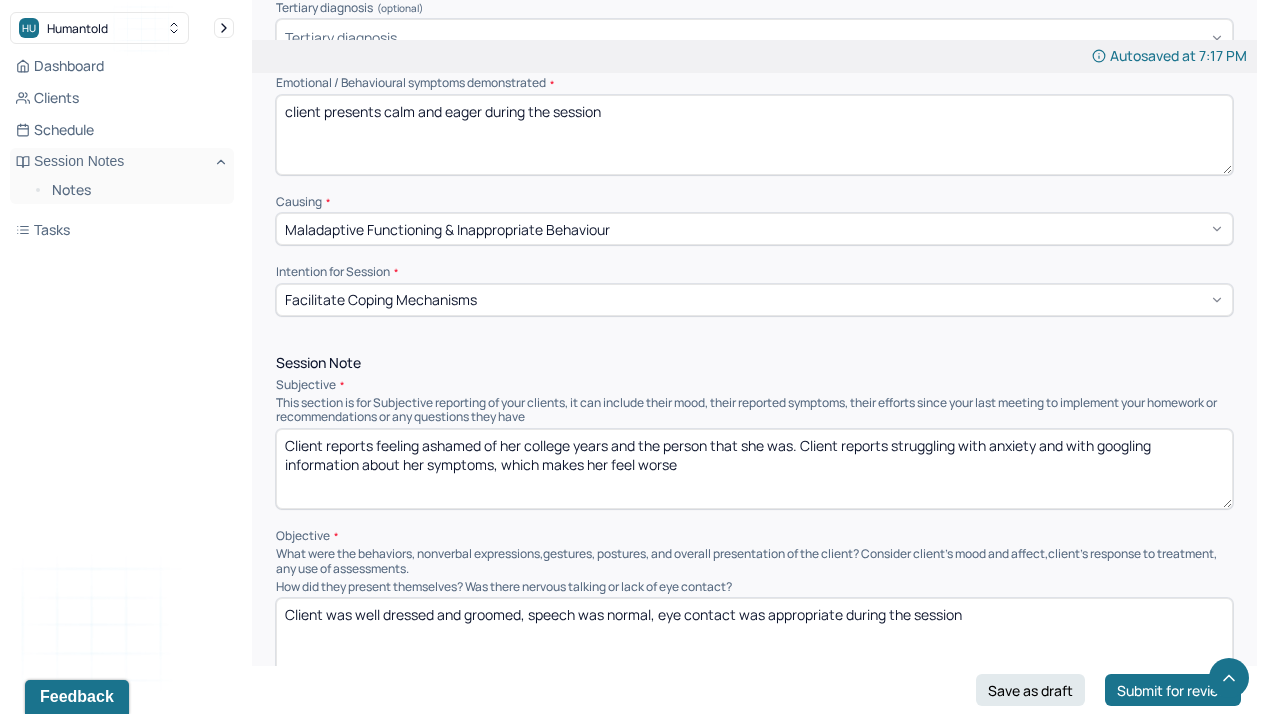 scroll, scrollTop: 913, scrollLeft: 0, axis: vertical 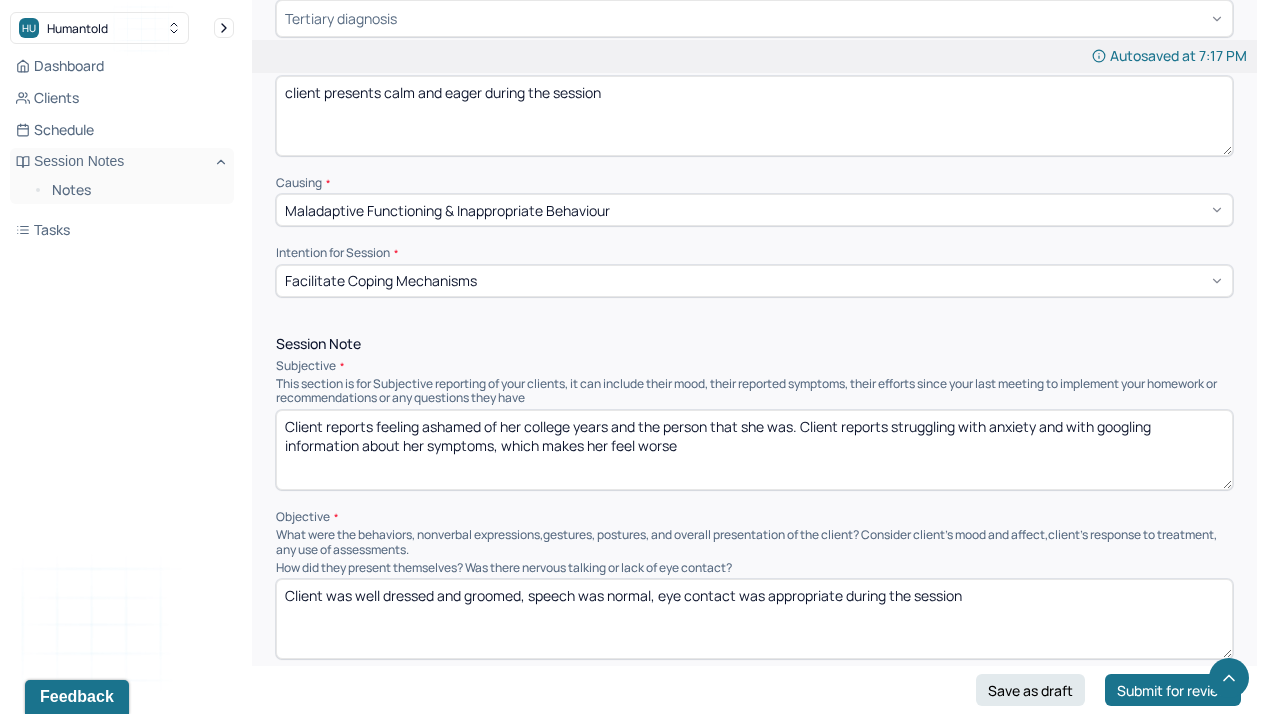 type on "client presents calm and eager during the session" 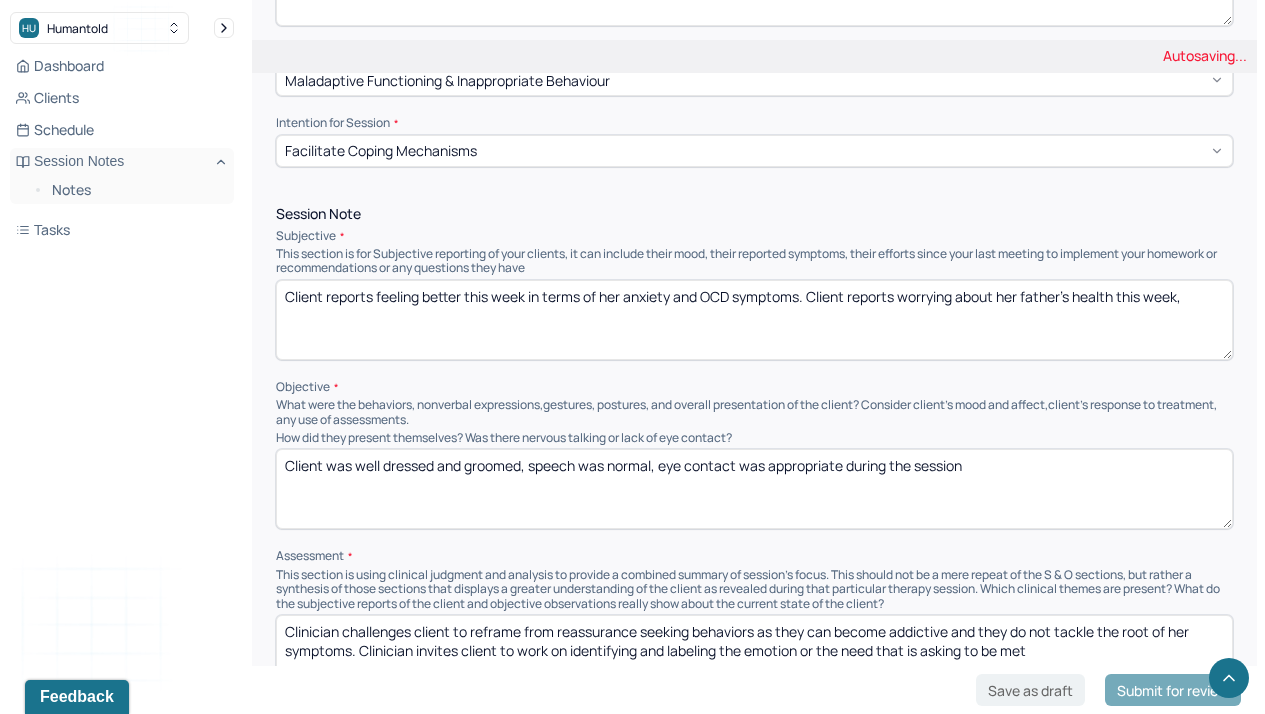 scroll, scrollTop: 1057, scrollLeft: 0, axis: vertical 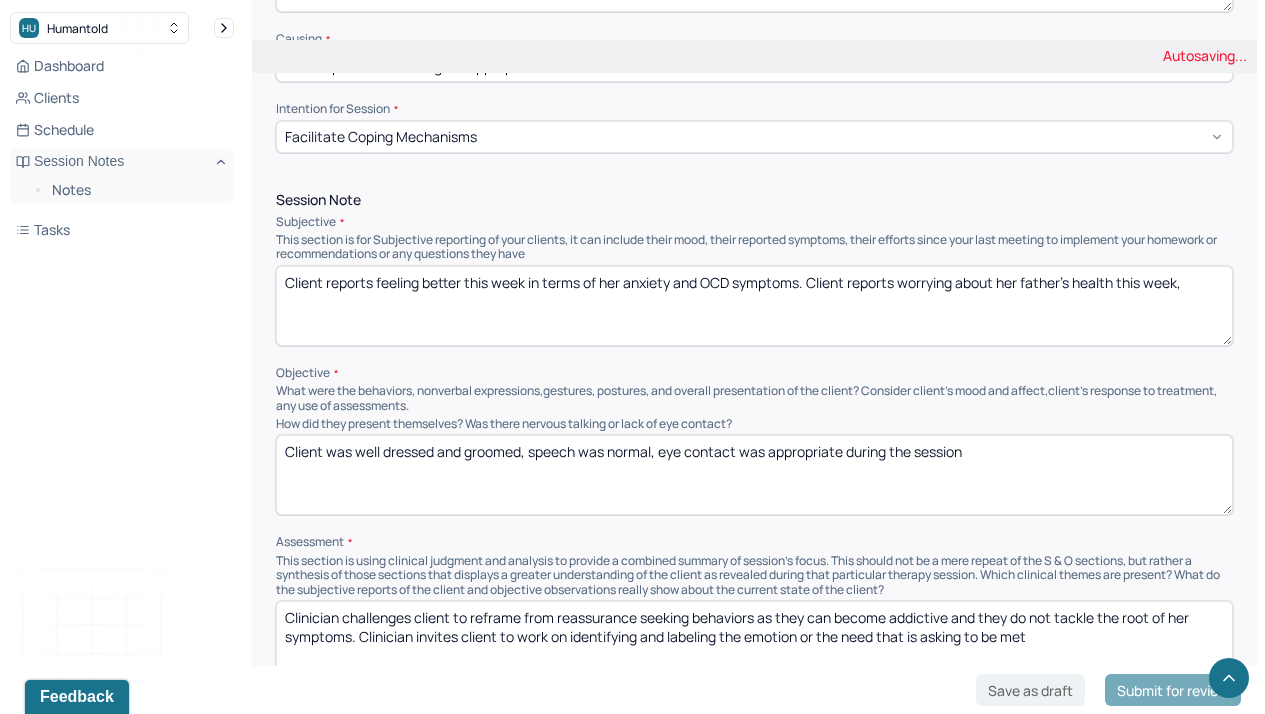 type on "Client reports feeling better this week in terms of her anxiety and OCD symptoms. Client reports worrying about her father's health this week," 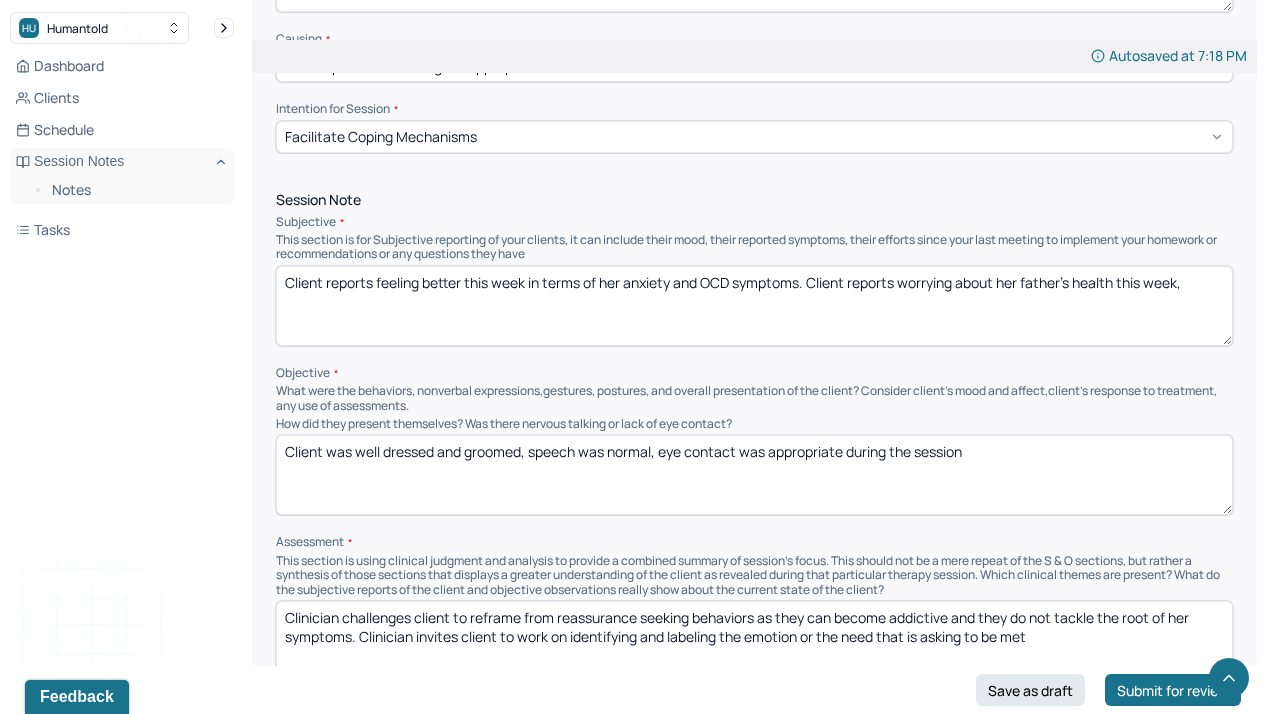 drag, startPoint x: 985, startPoint y: 450, endPoint x: 357, endPoint y: 452, distance: 628.0032 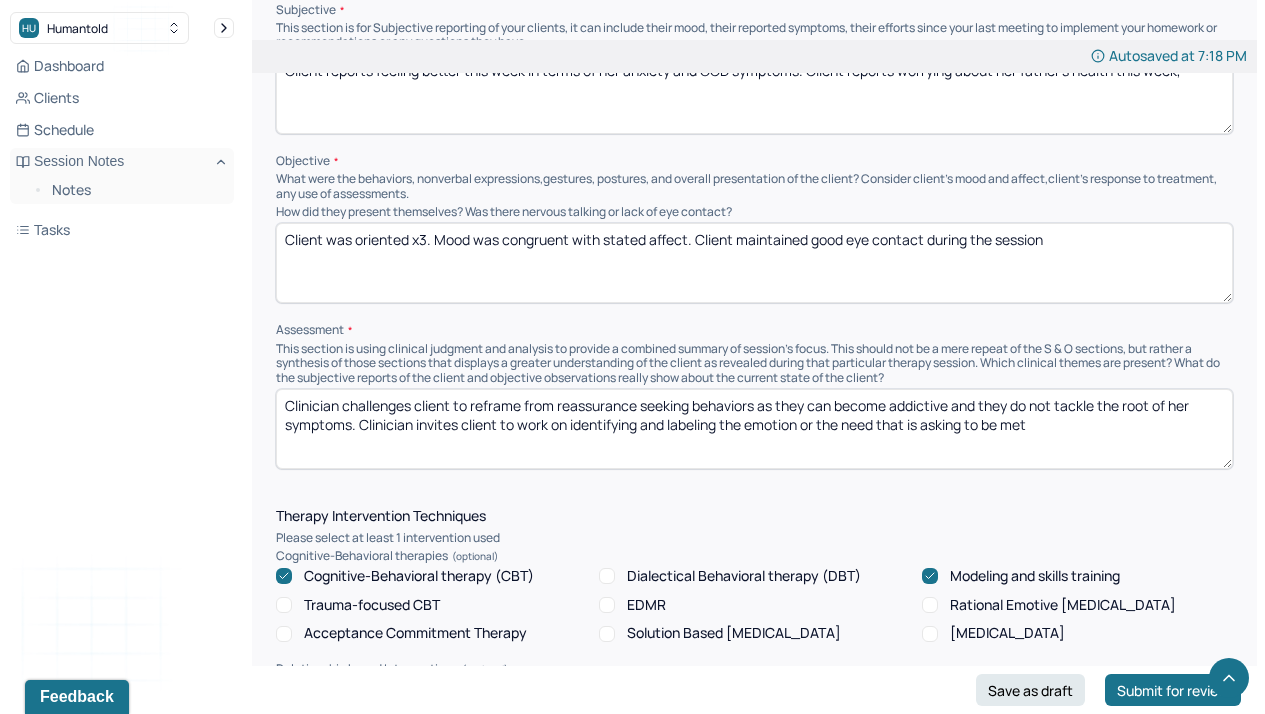 scroll, scrollTop: 1293, scrollLeft: 0, axis: vertical 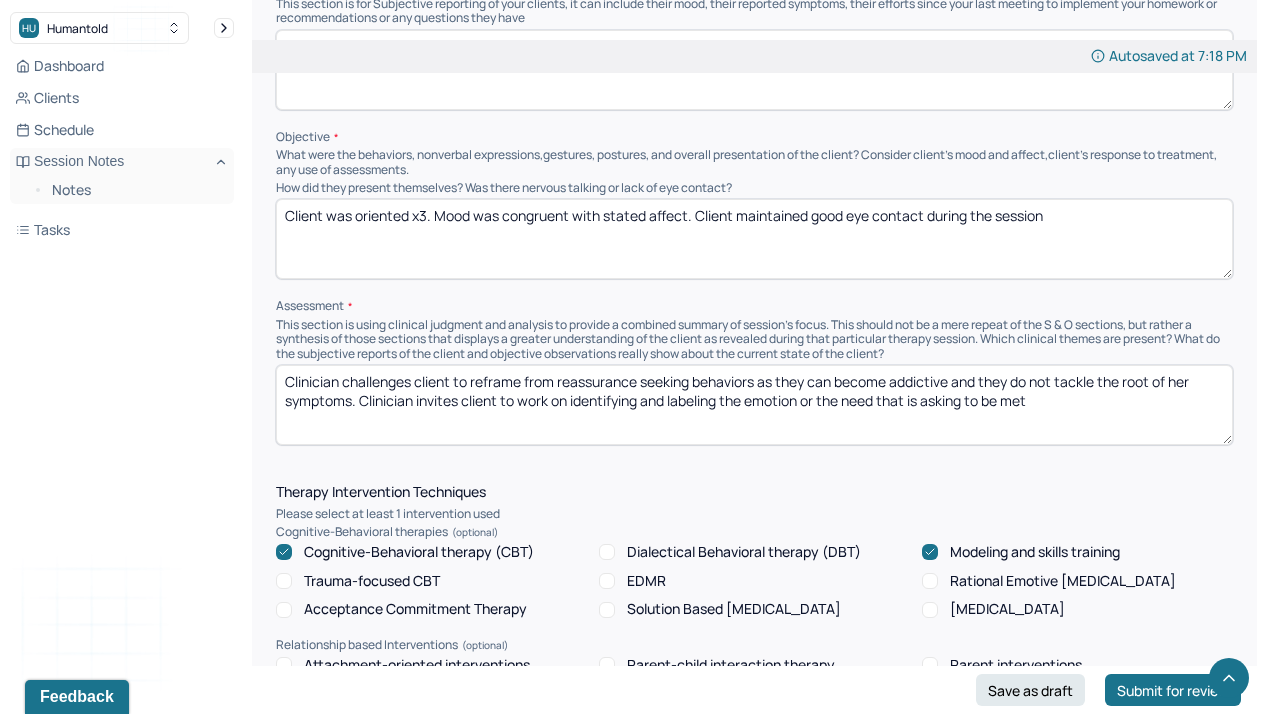 type on "Client was oriented x3. Mood was congruent with stated affect. Client maintained good eye contact during the session" 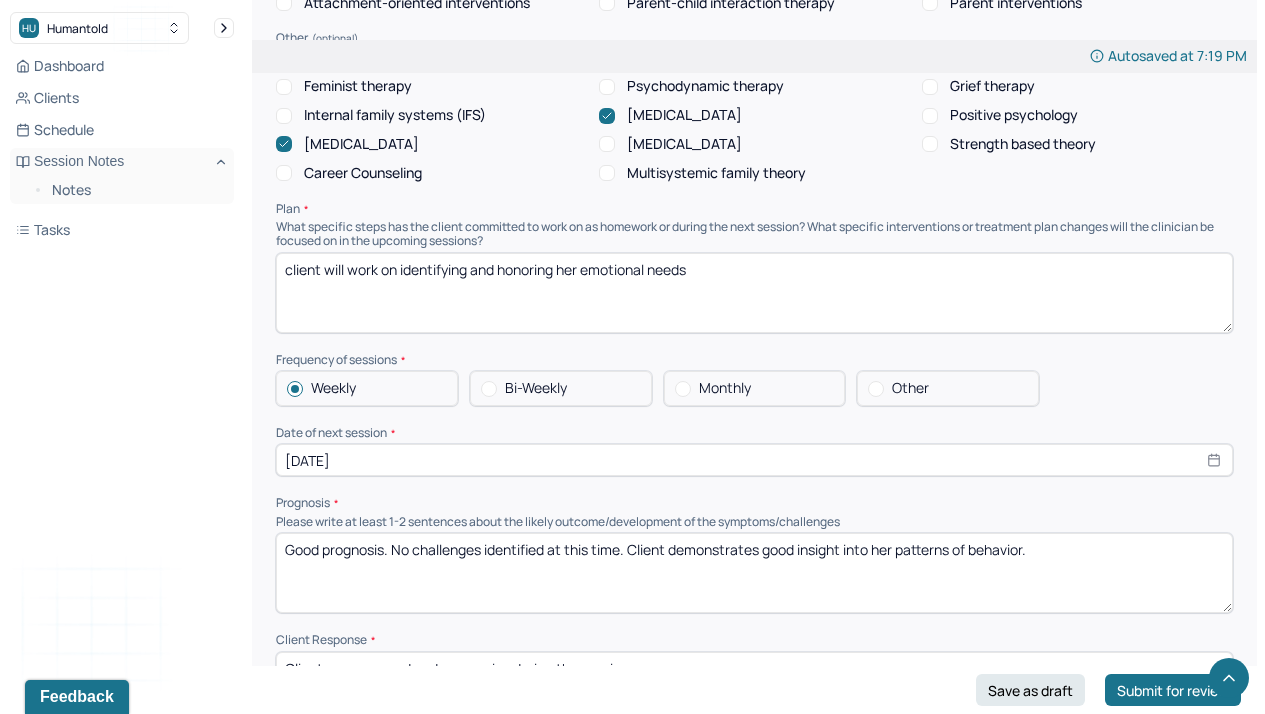 scroll, scrollTop: 2024, scrollLeft: 0, axis: vertical 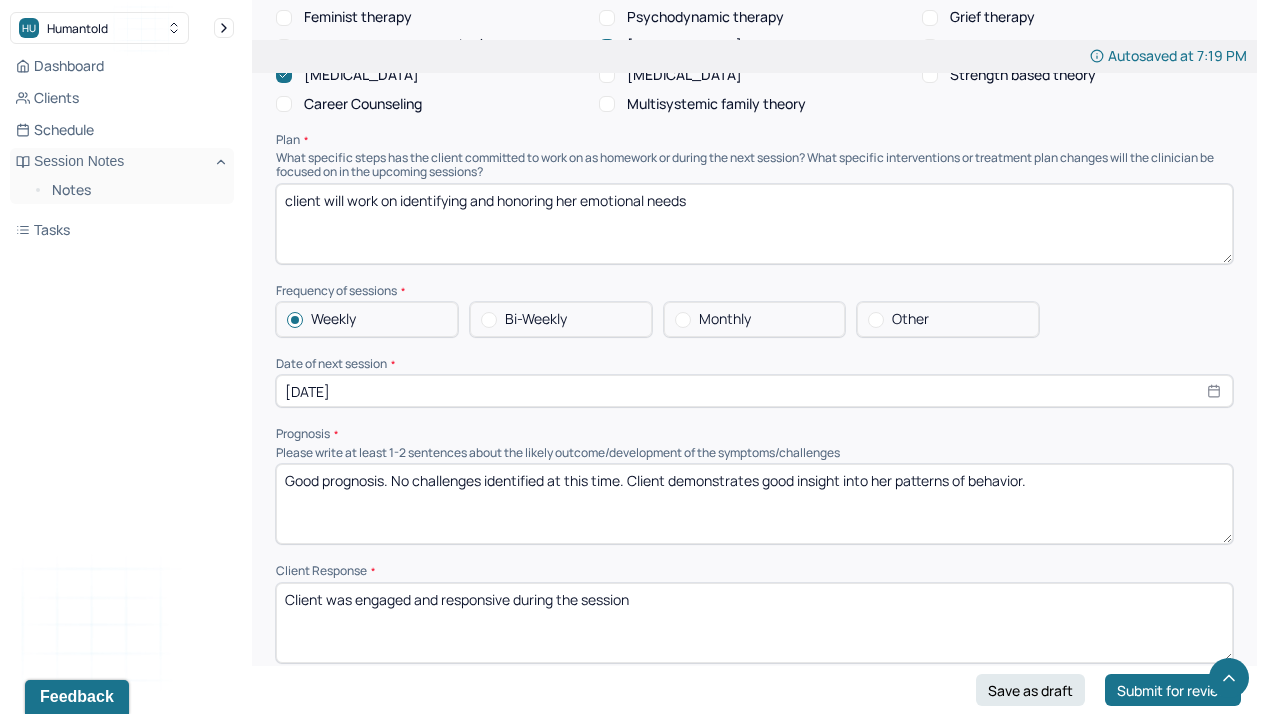 type on "Clinician validated client's affect and asked open ended questions to help client identify what could be contributing to the improvement in her symptoms. Client acknowledges working on her narrative and engaging in thought stopping." 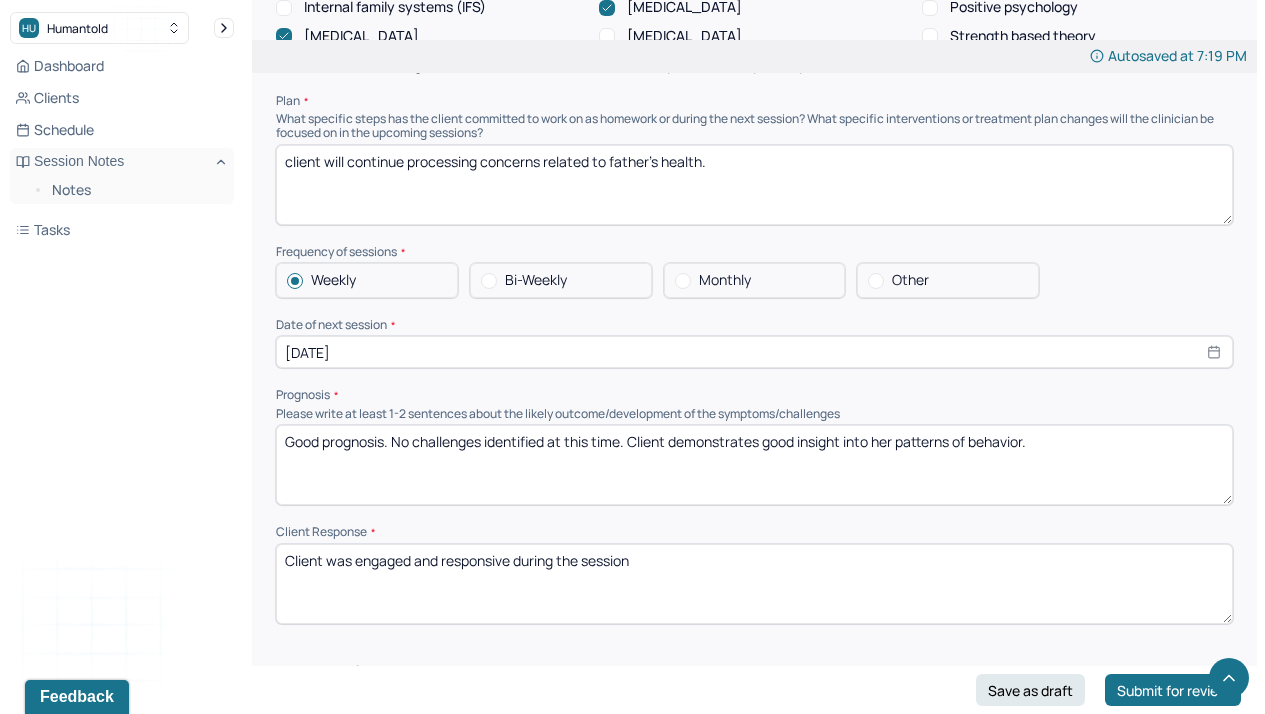 scroll, scrollTop: 2067, scrollLeft: 0, axis: vertical 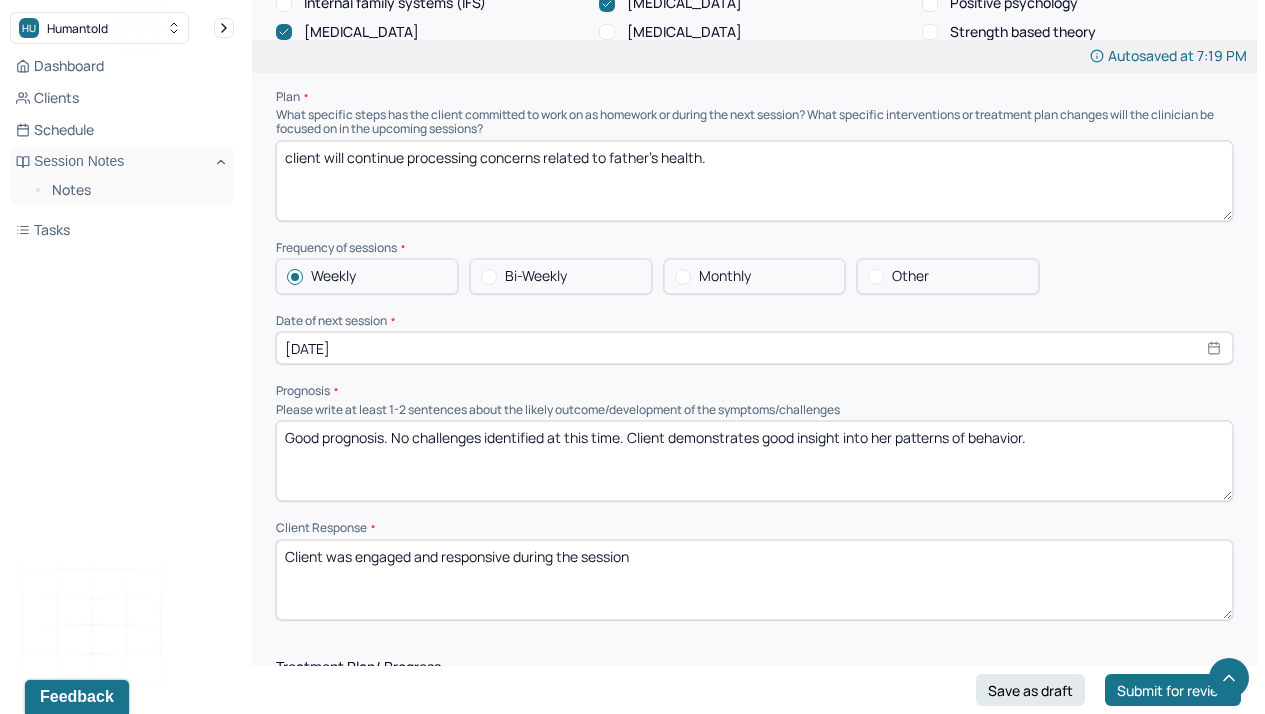 type on "client will continue processing concerns related to father's health." 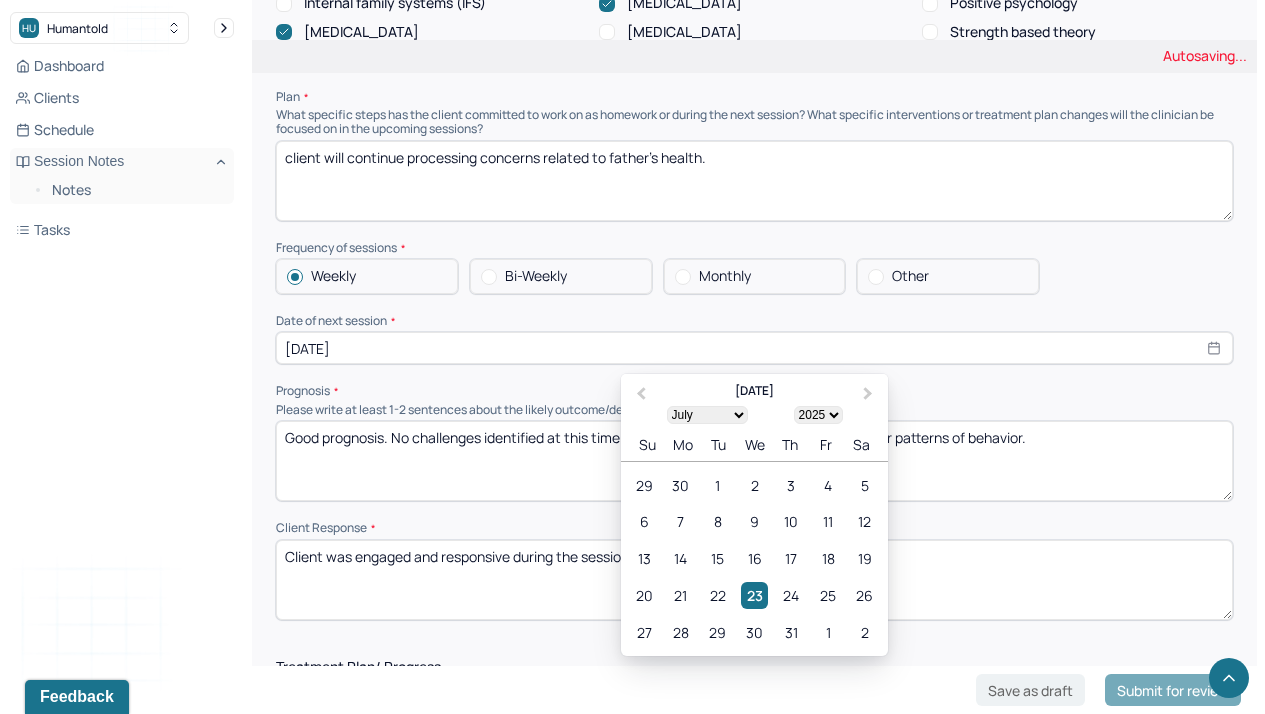 click on "[DATE]" at bounding box center [754, 348] 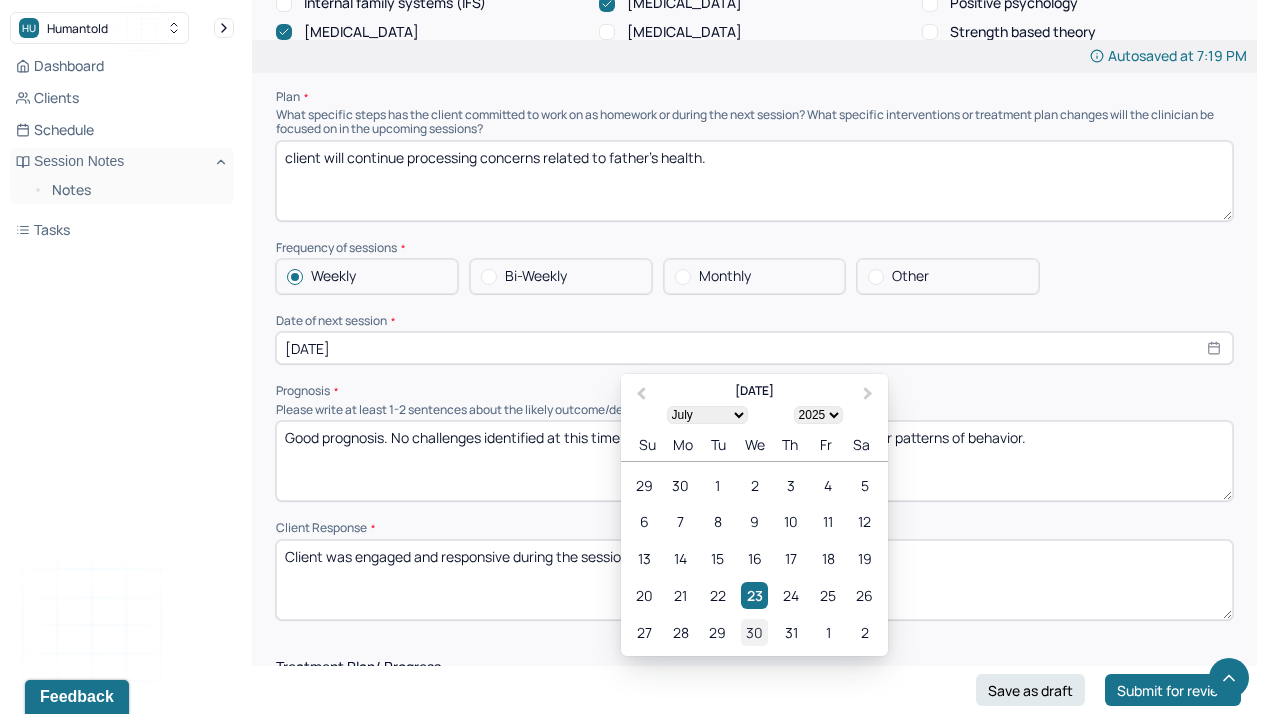 click on "30" at bounding box center [754, 632] 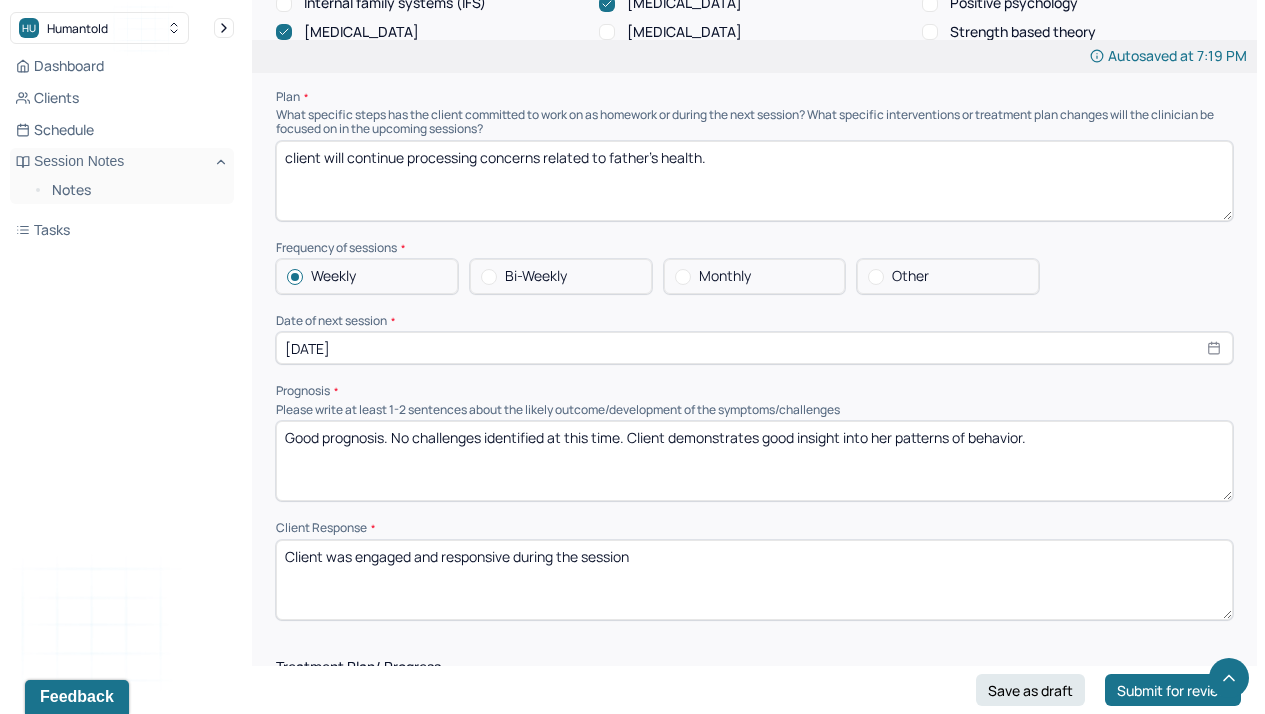 scroll, scrollTop: 2180, scrollLeft: 0, axis: vertical 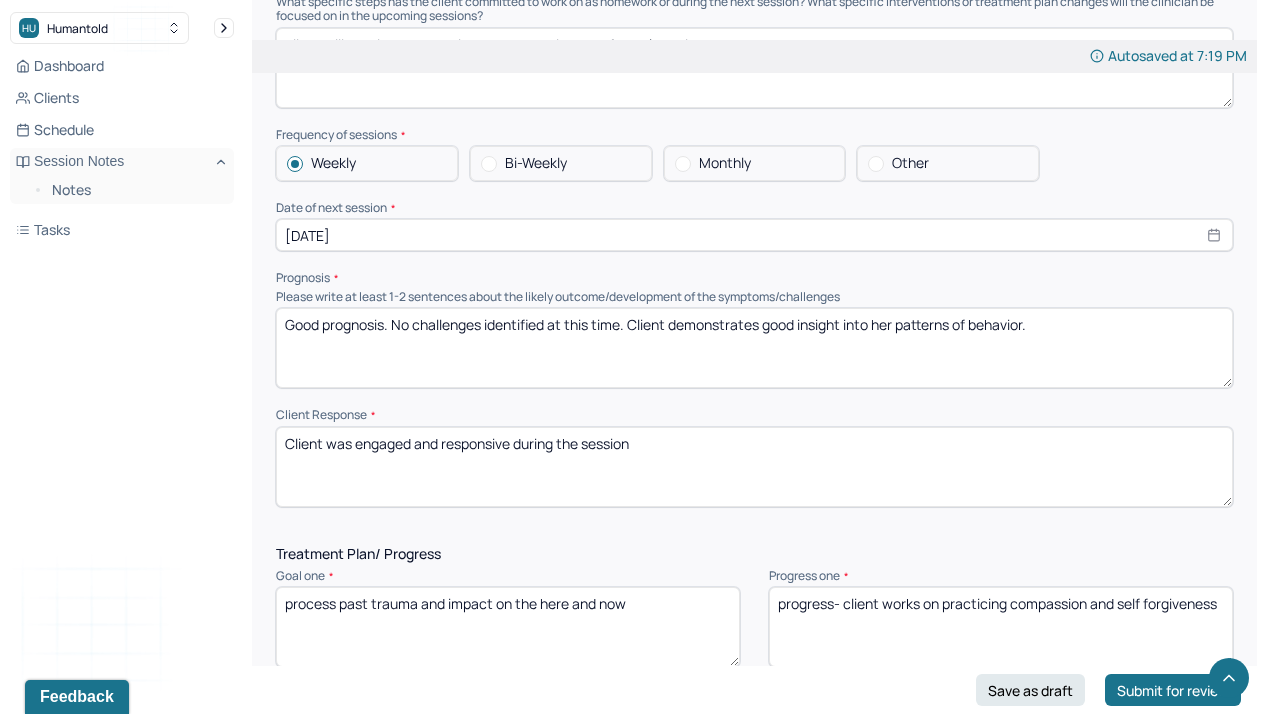 drag, startPoint x: 1086, startPoint y: 308, endPoint x: 398, endPoint y: 317, distance: 688.05884 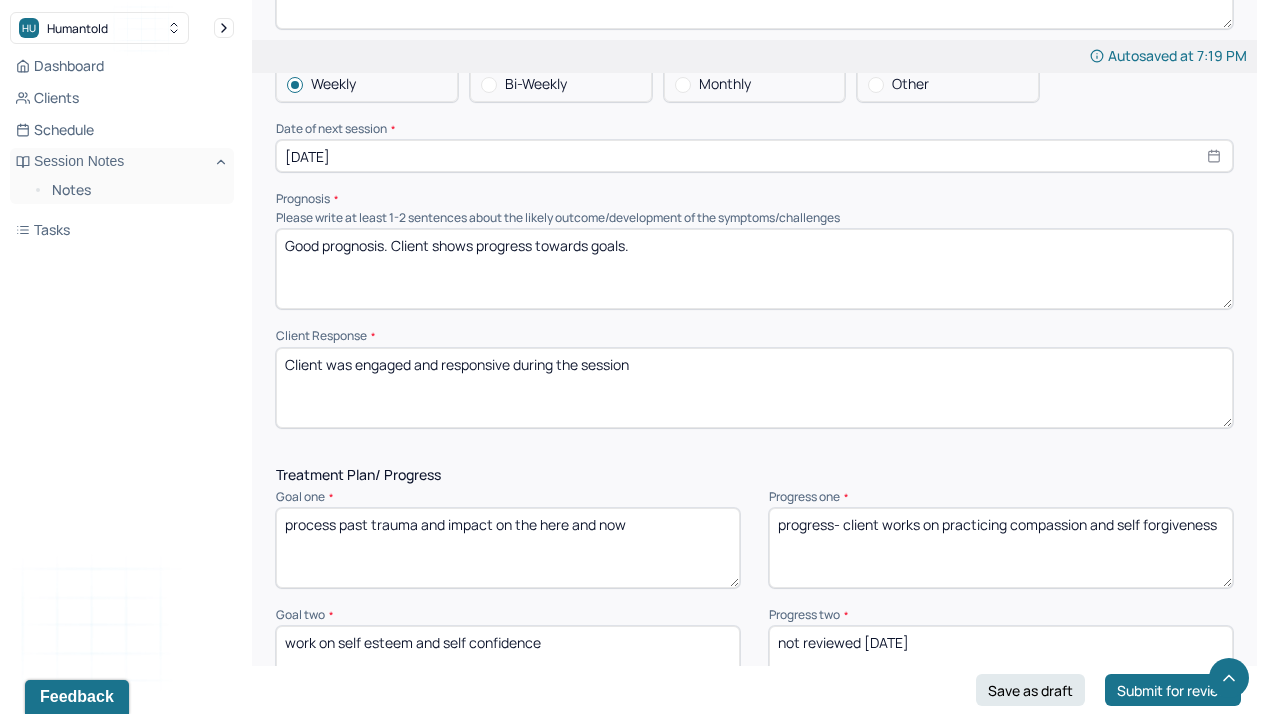 scroll, scrollTop: 2277, scrollLeft: 0, axis: vertical 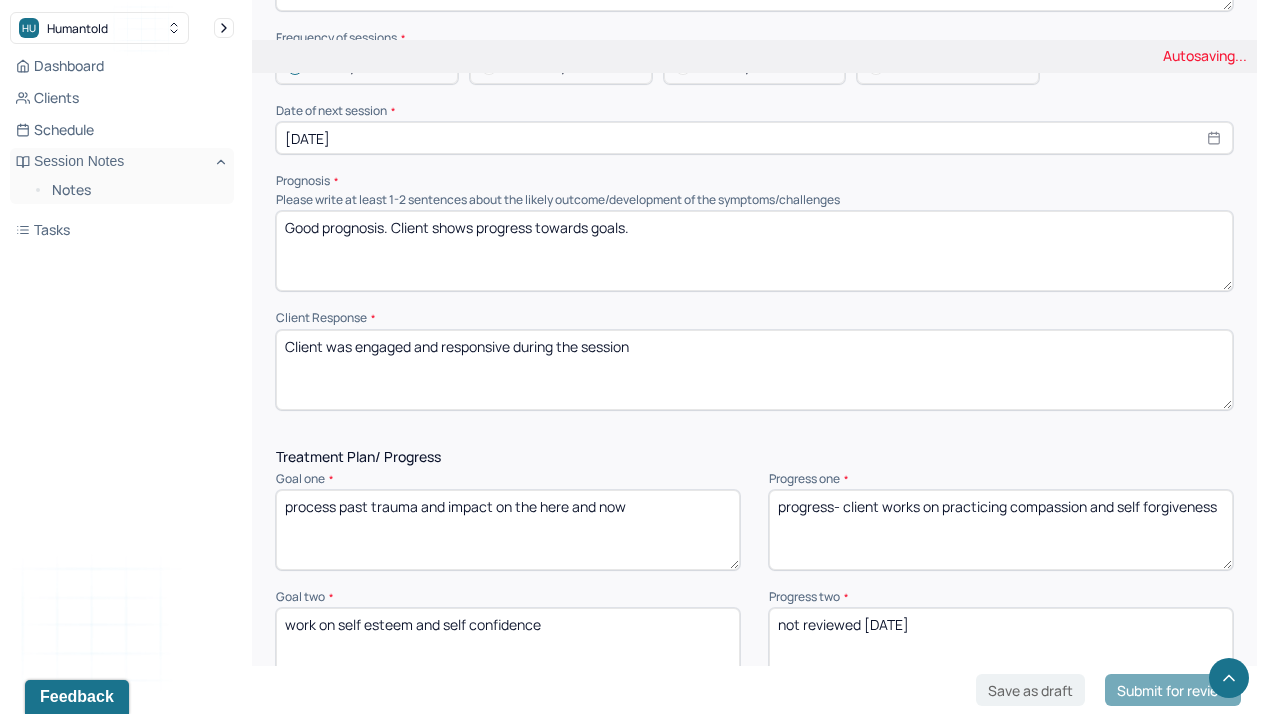 type on "Good prognosis. Client shows progress towards goals." 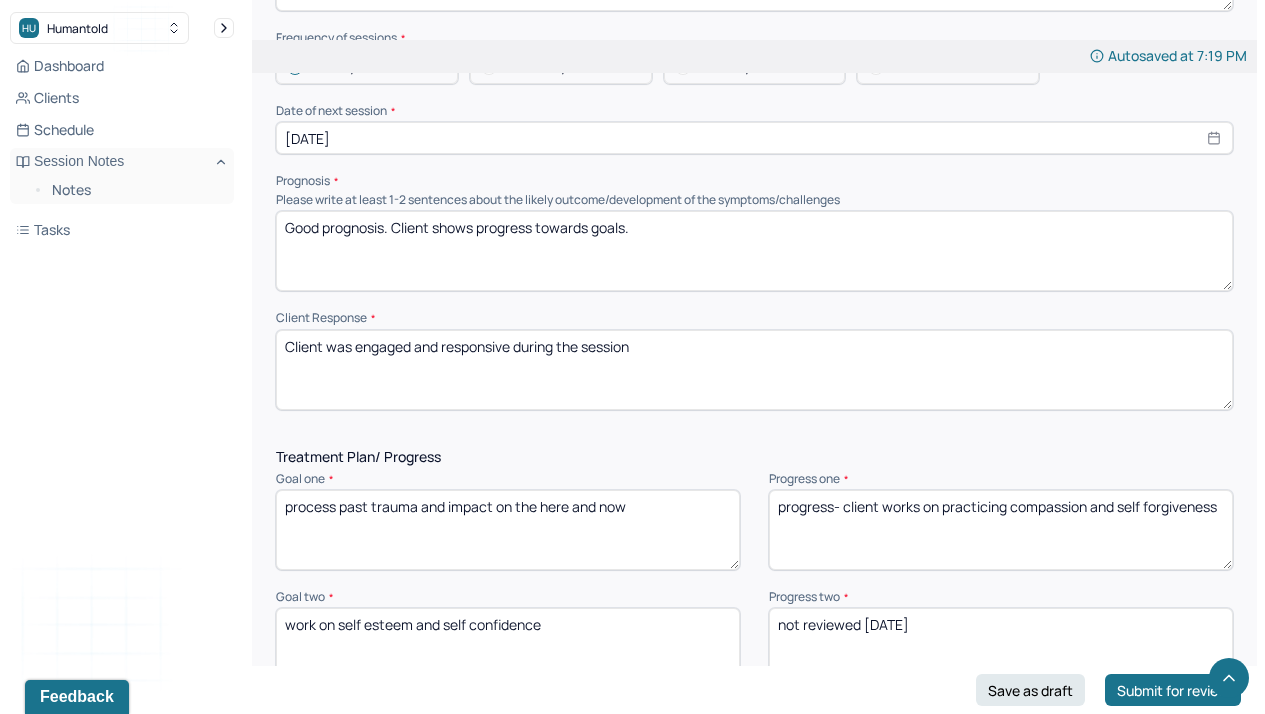 drag, startPoint x: 664, startPoint y: 343, endPoint x: 351, endPoint y: 339, distance: 313.02554 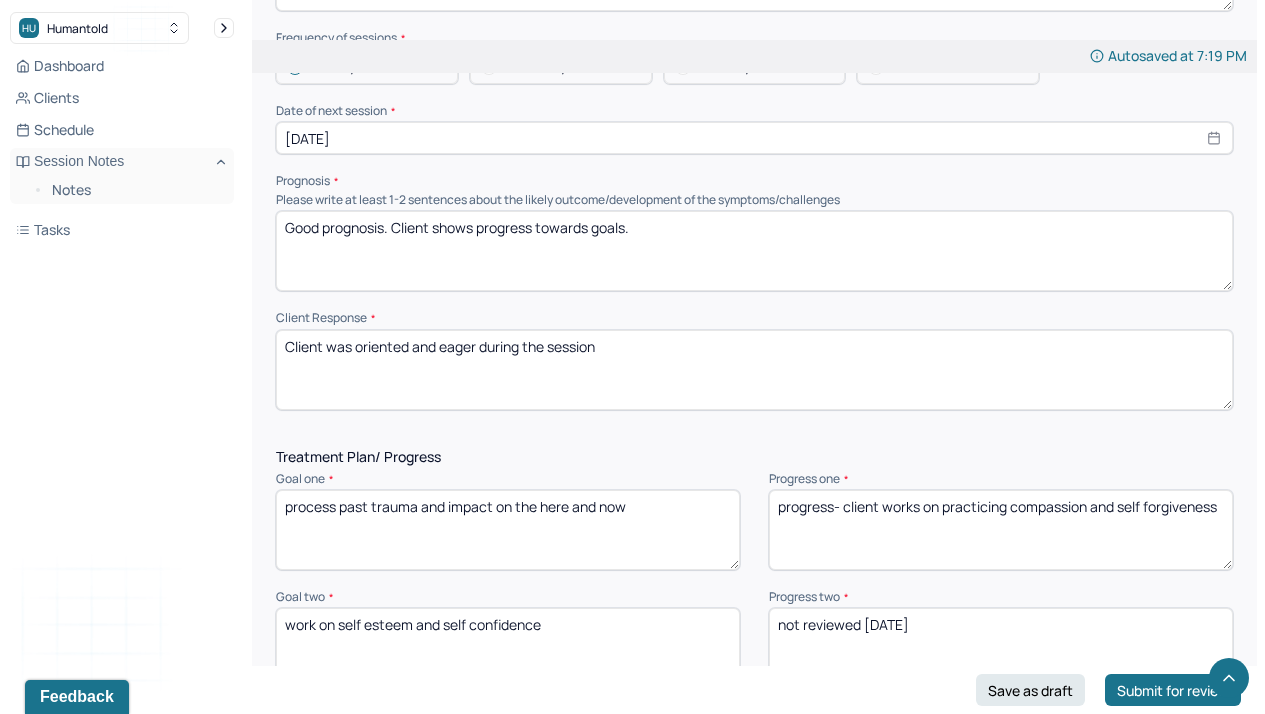 type on "Client was oriented and eager during the session" 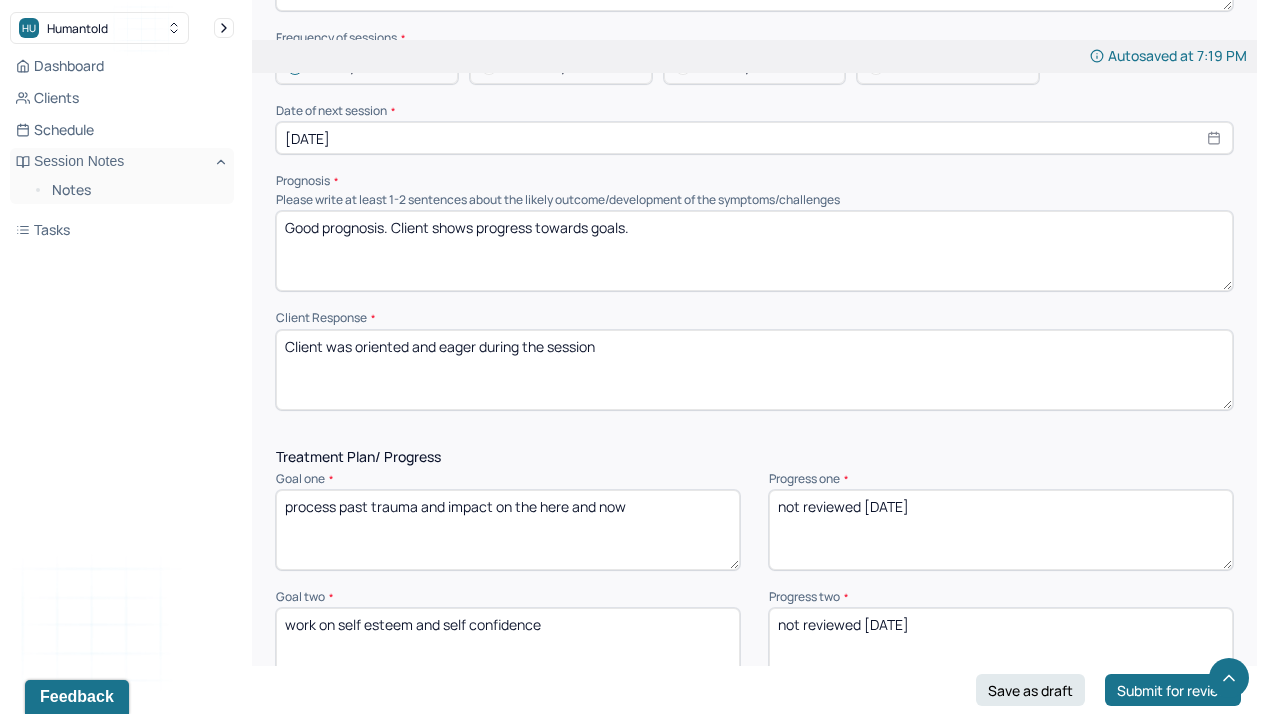 type on "not reviewed [DATE]" 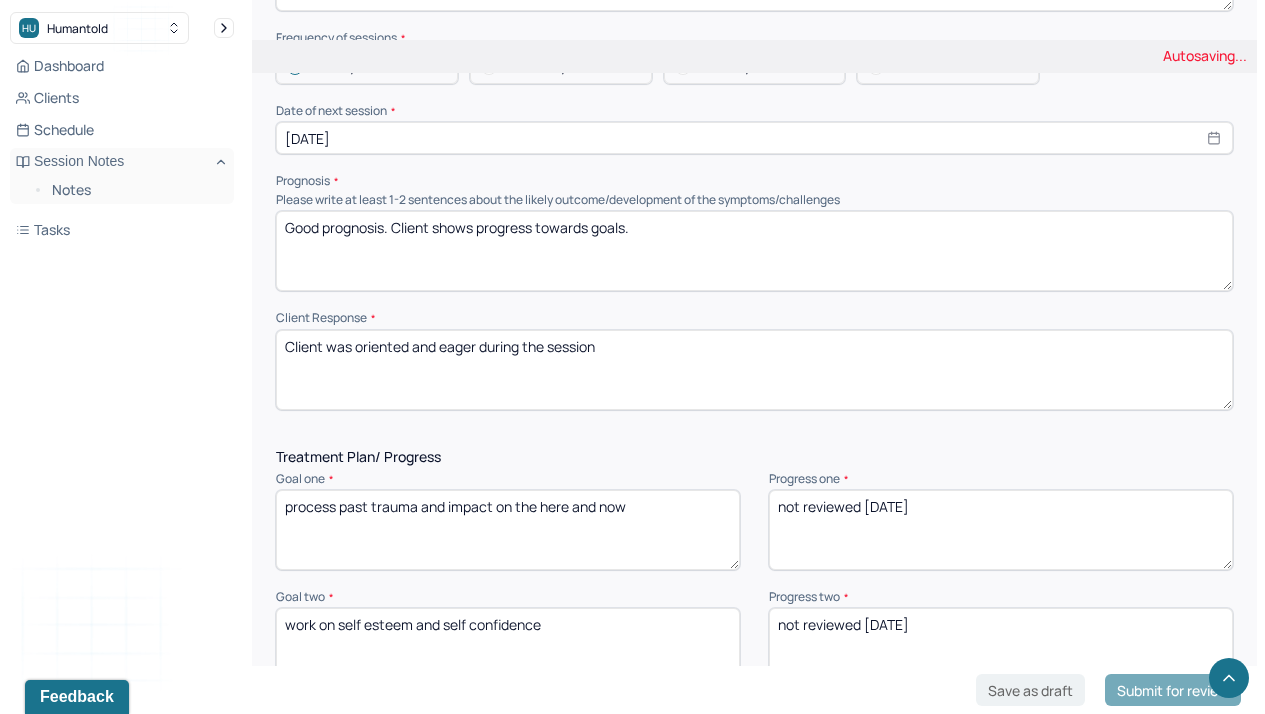 drag, startPoint x: 971, startPoint y: 624, endPoint x: 703, endPoint y: 611, distance: 268.31512 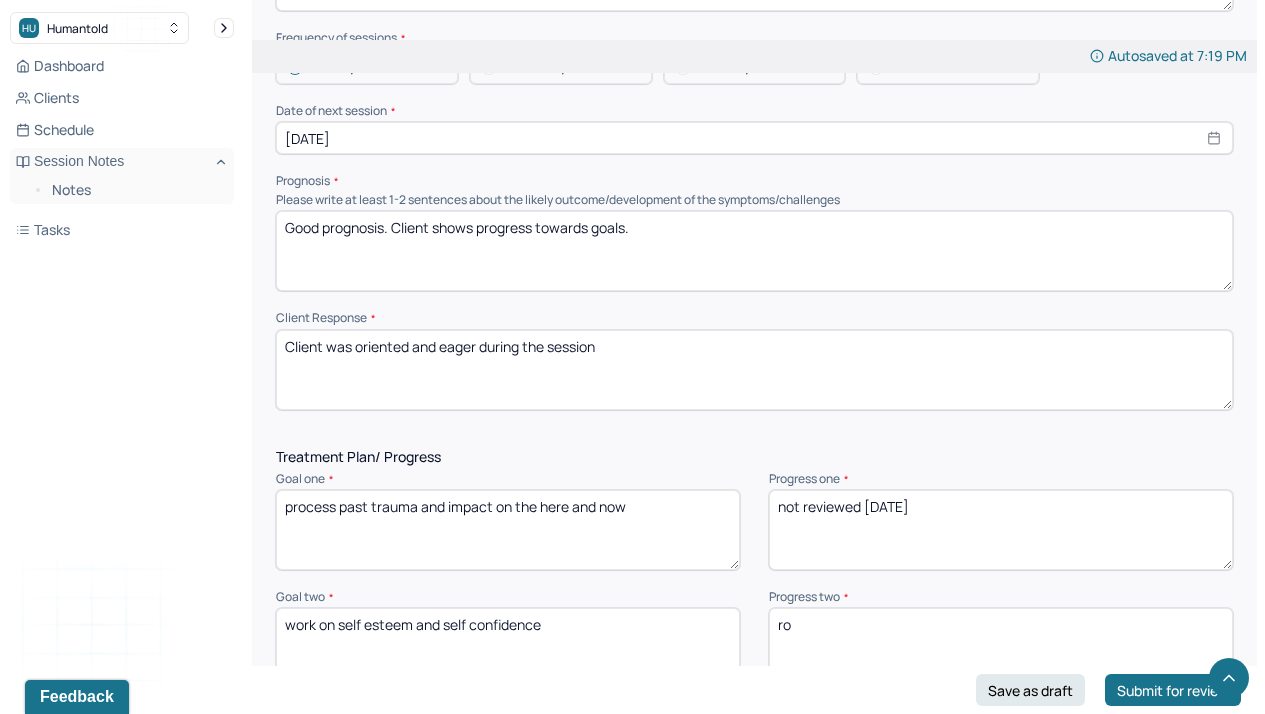 type on "r" 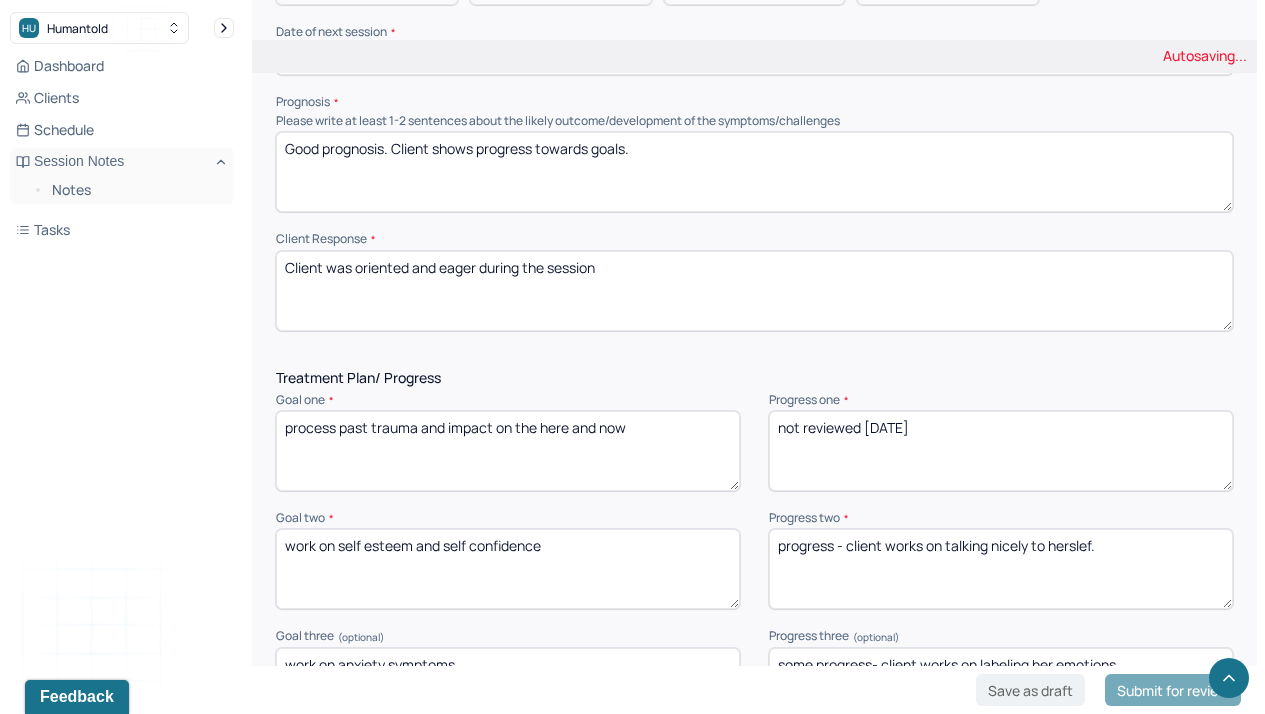 scroll, scrollTop: 2362, scrollLeft: 0, axis: vertical 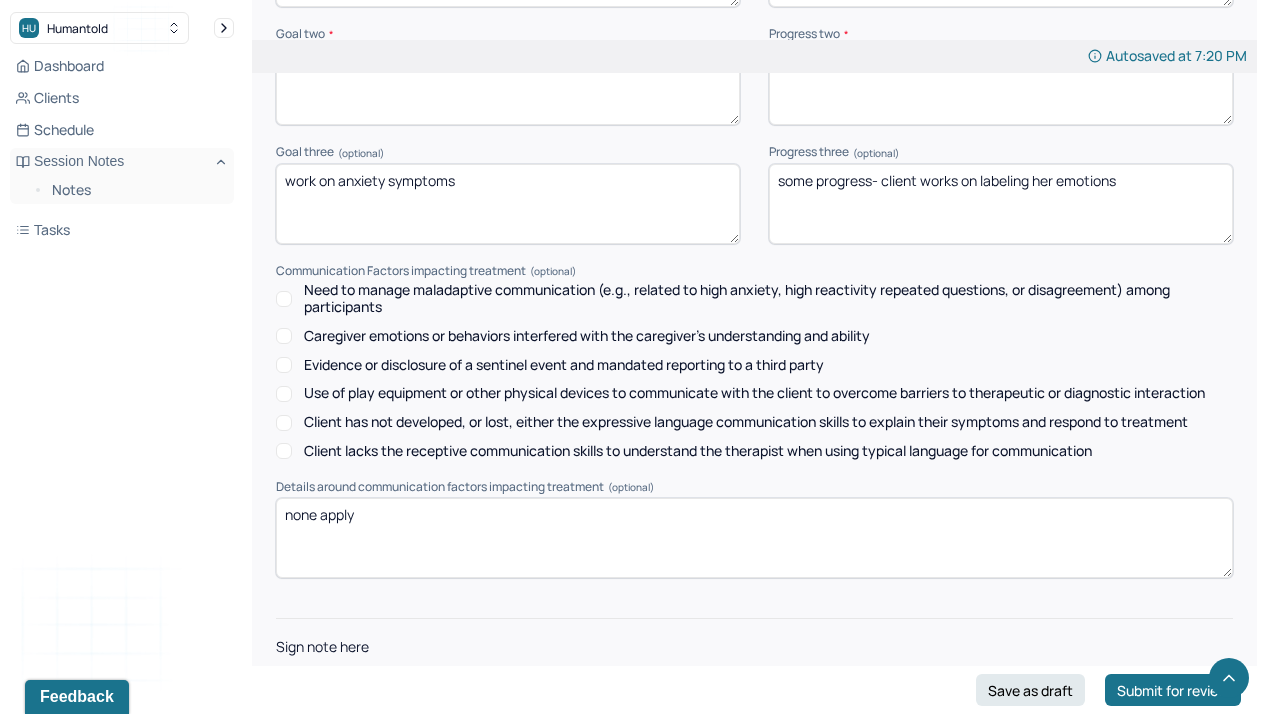 type on "progress - client works on talking nicely to herself." 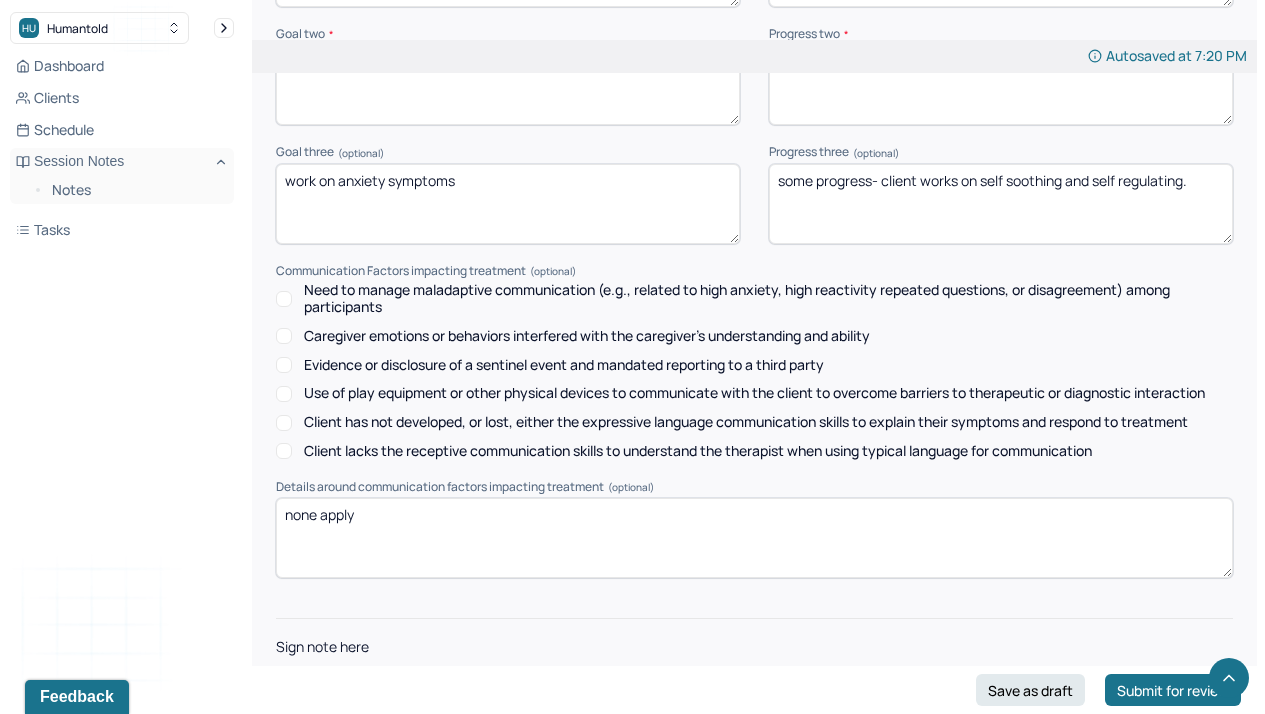 scroll, scrollTop: 2912, scrollLeft: 0, axis: vertical 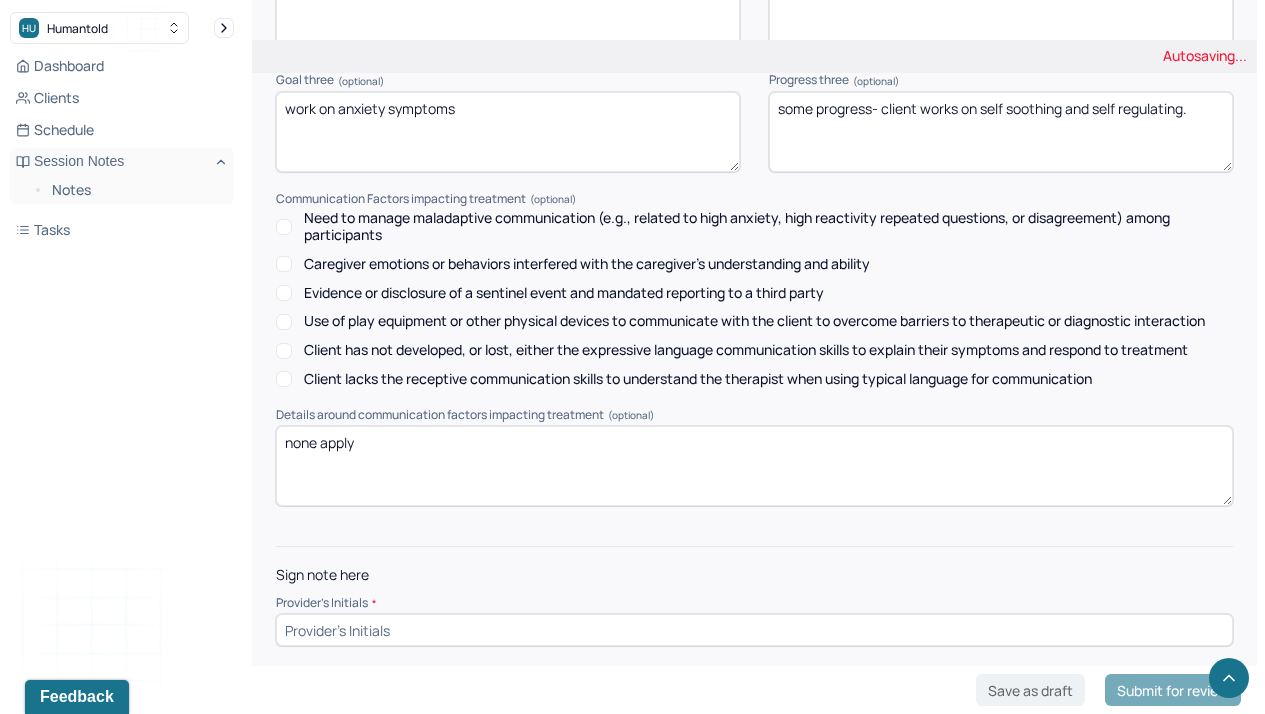 type on "some progress- client works on self soothing and self regulating." 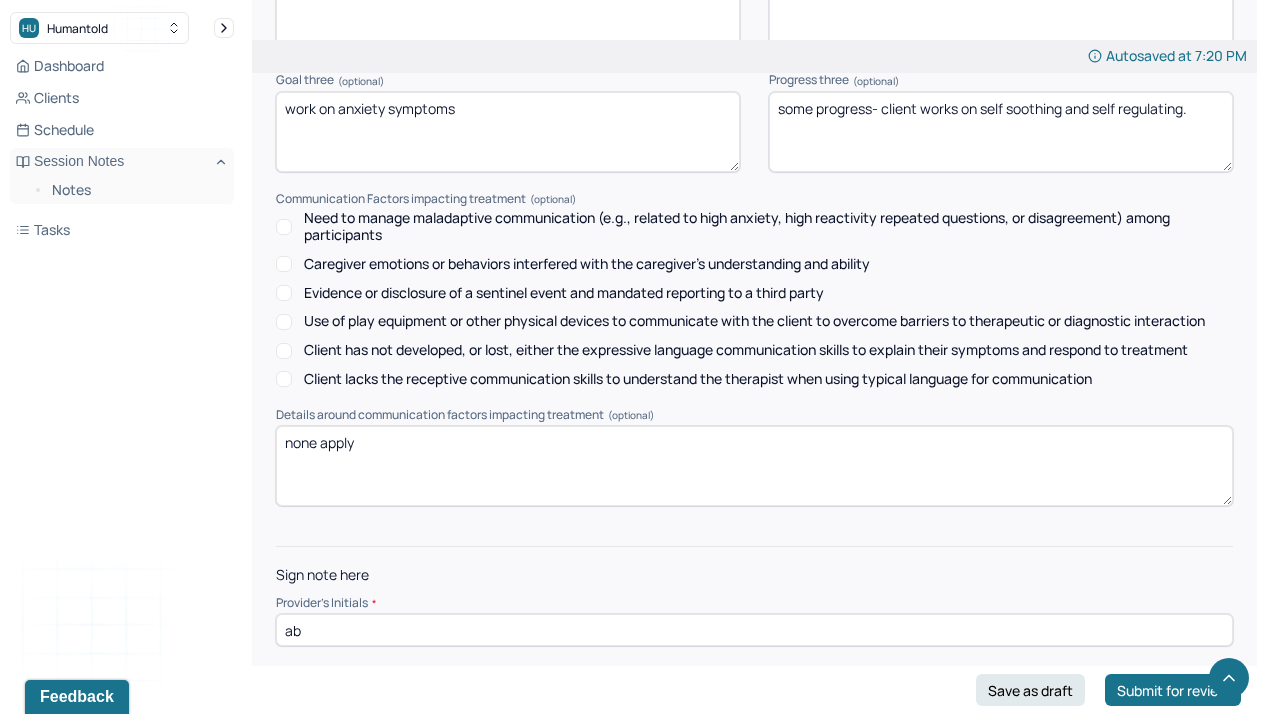 type on "ab" 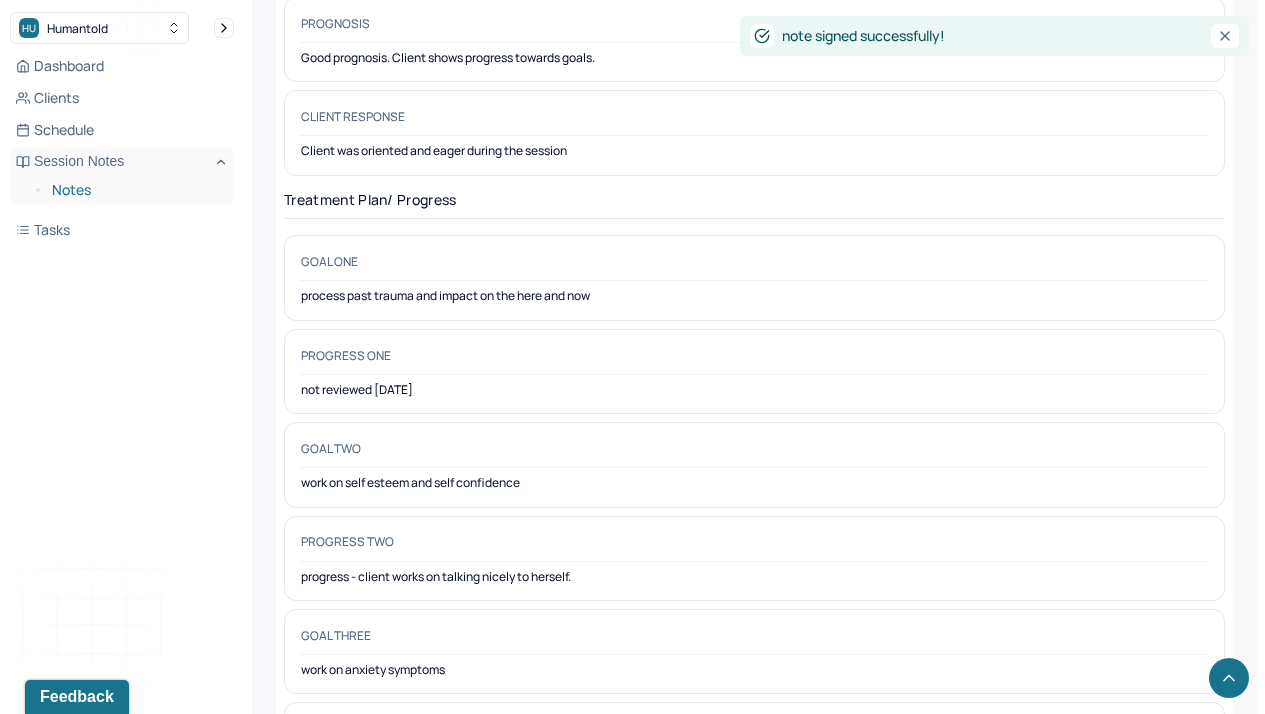 click on "Notes" at bounding box center [135, 190] 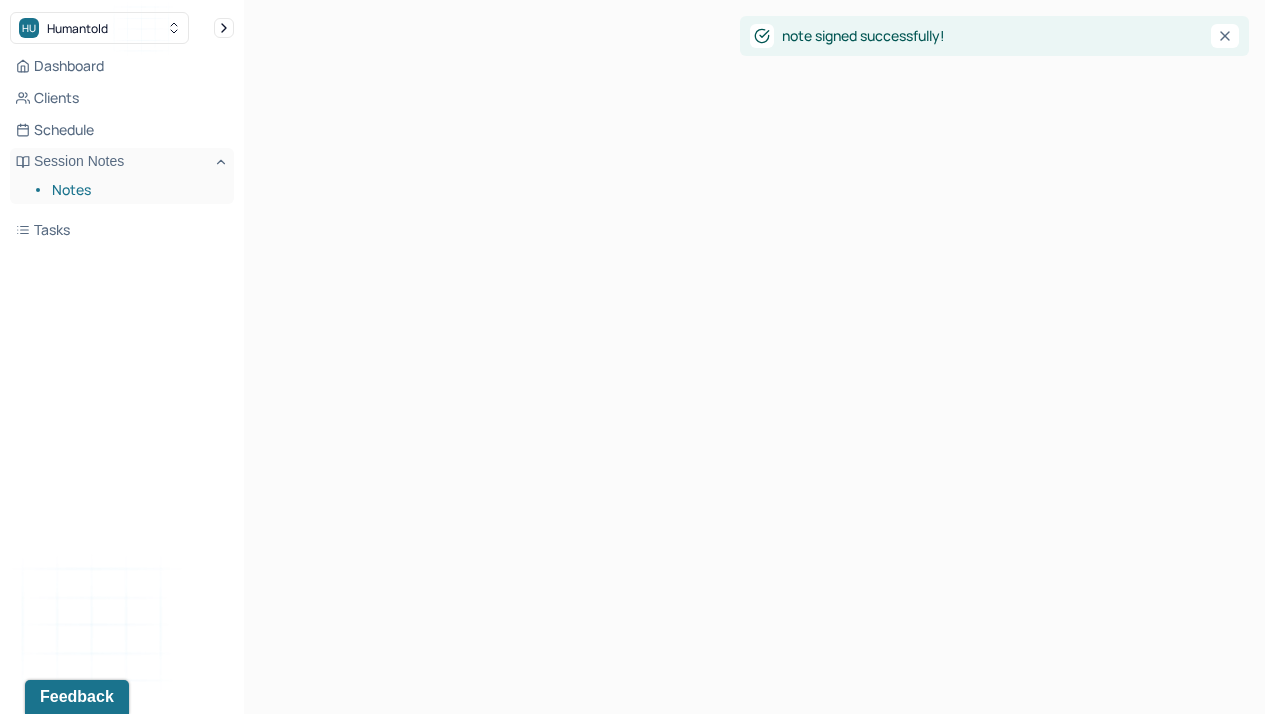 scroll, scrollTop: 0, scrollLeft: 0, axis: both 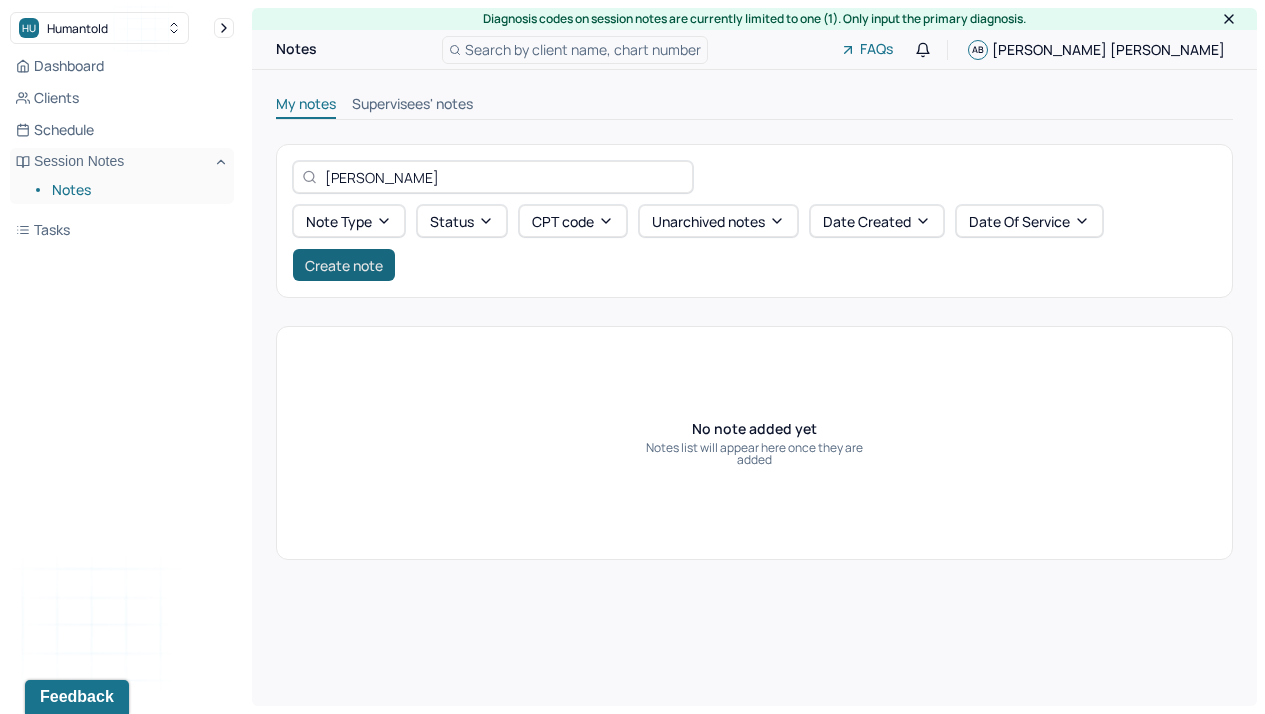 click on "Create note" at bounding box center [344, 265] 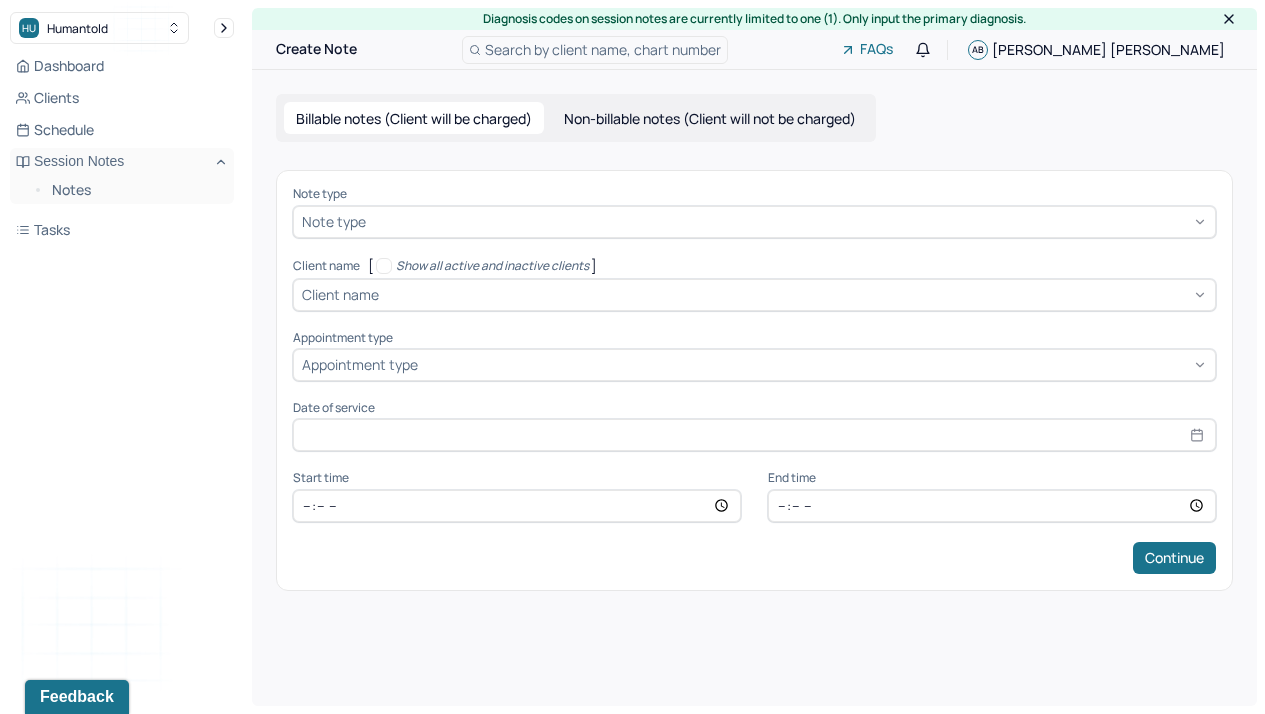 click on "Note type" at bounding box center [754, 194] 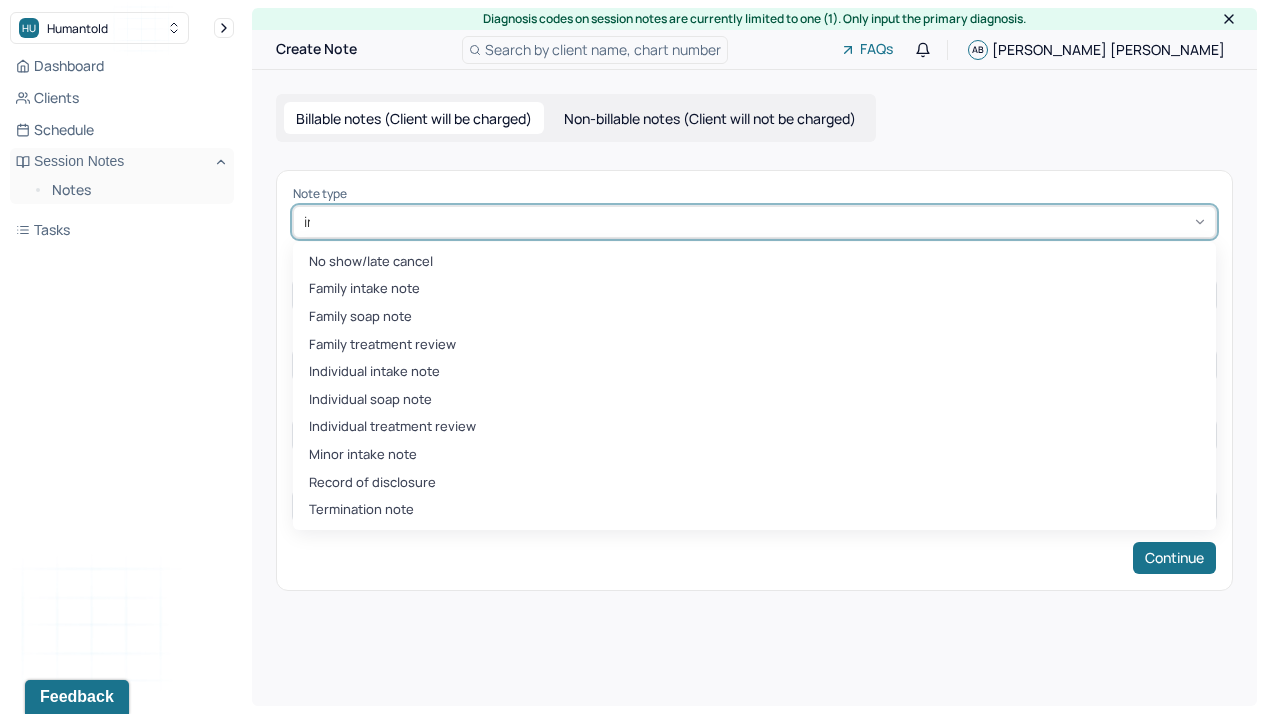 type on "ind" 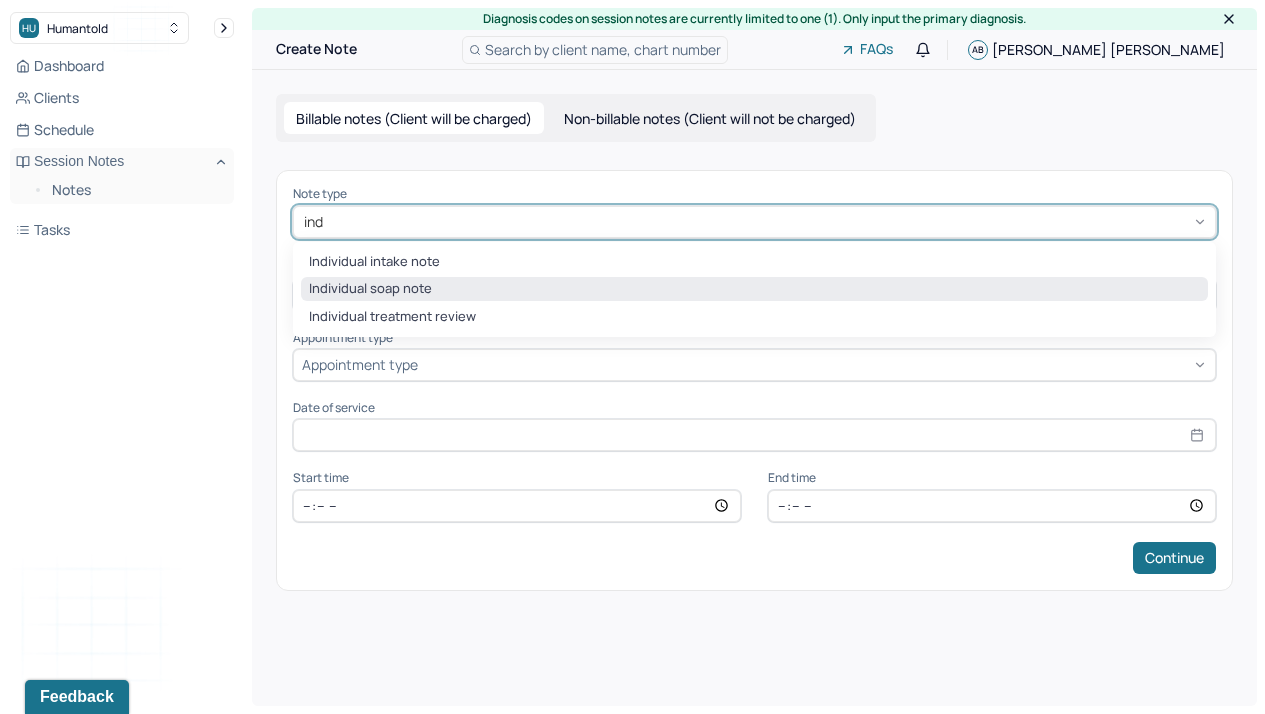 click on "Individual soap note" at bounding box center (754, 289) 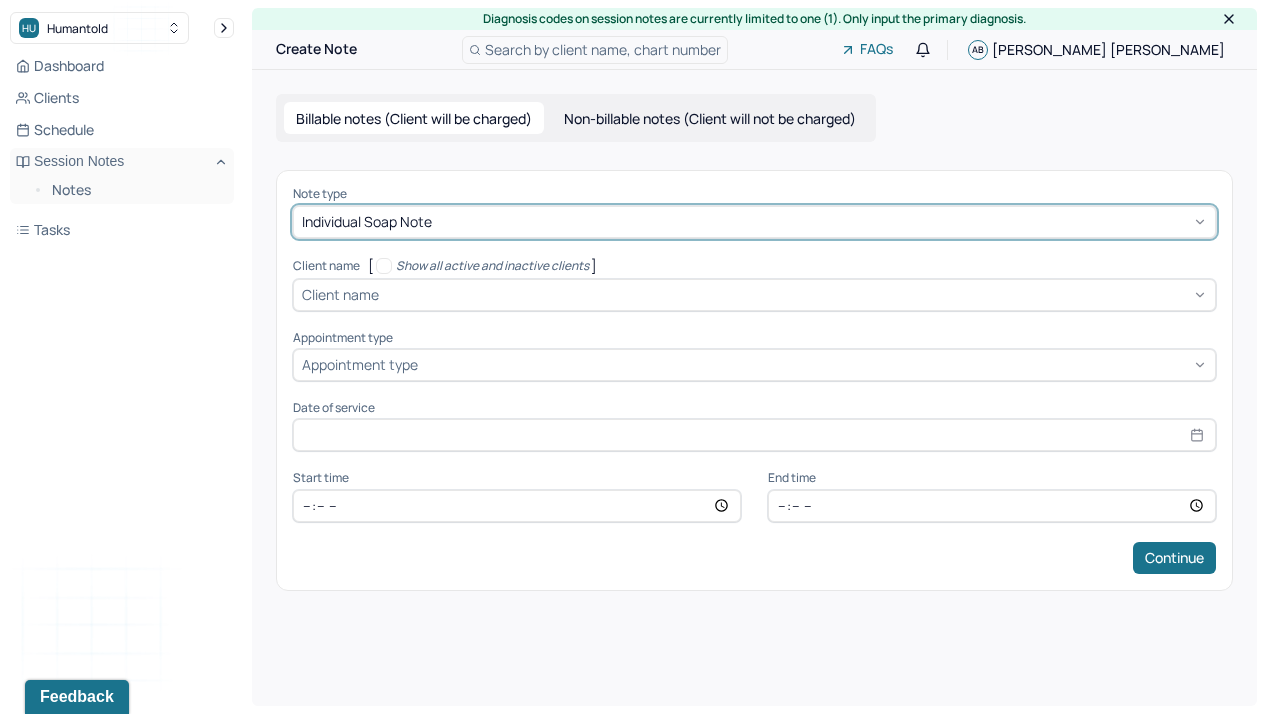 click on "Client name" at bounding box center [754, 295] 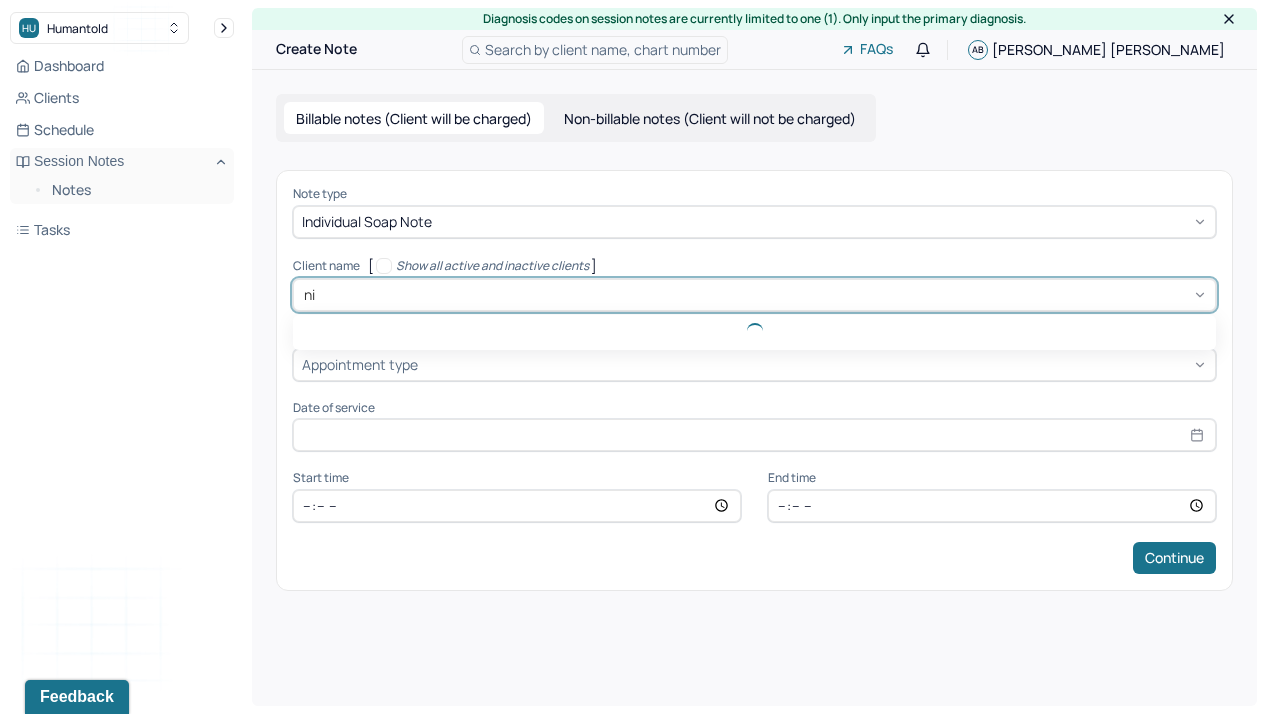 type on "nic" 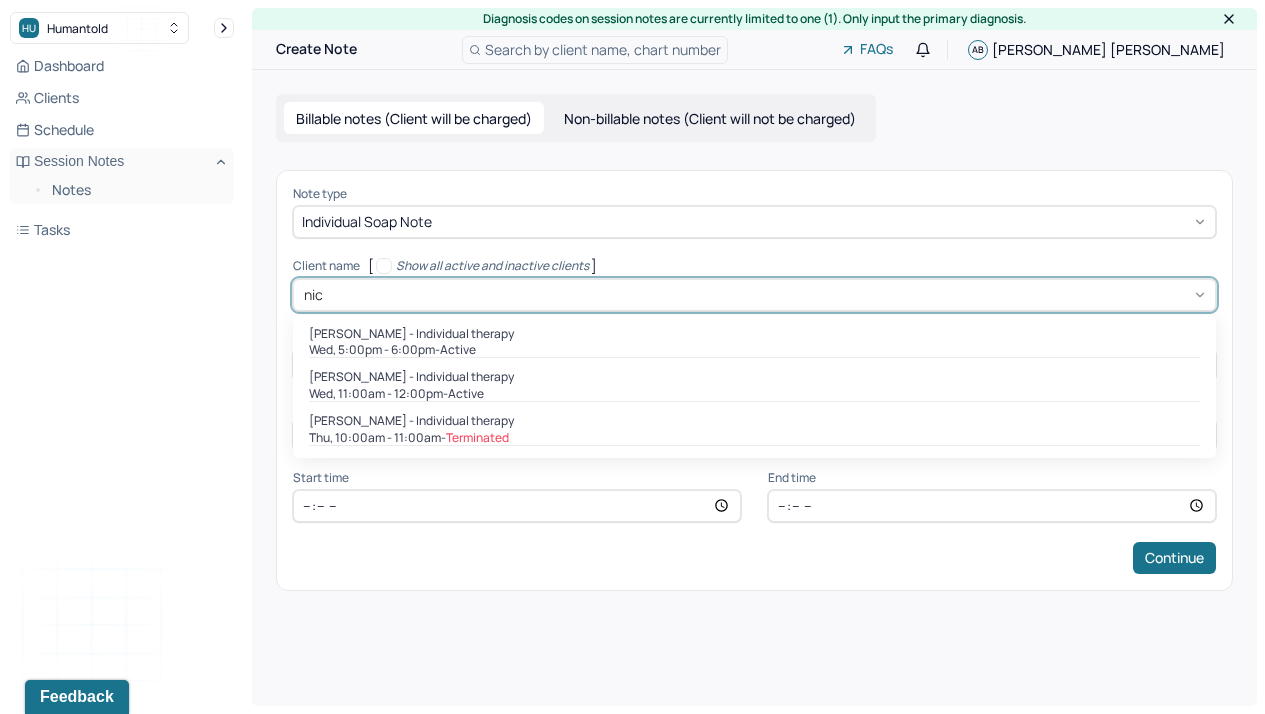 click on "[PERSON_NAME] - Individual therapy" at bounding box center [411, 334] 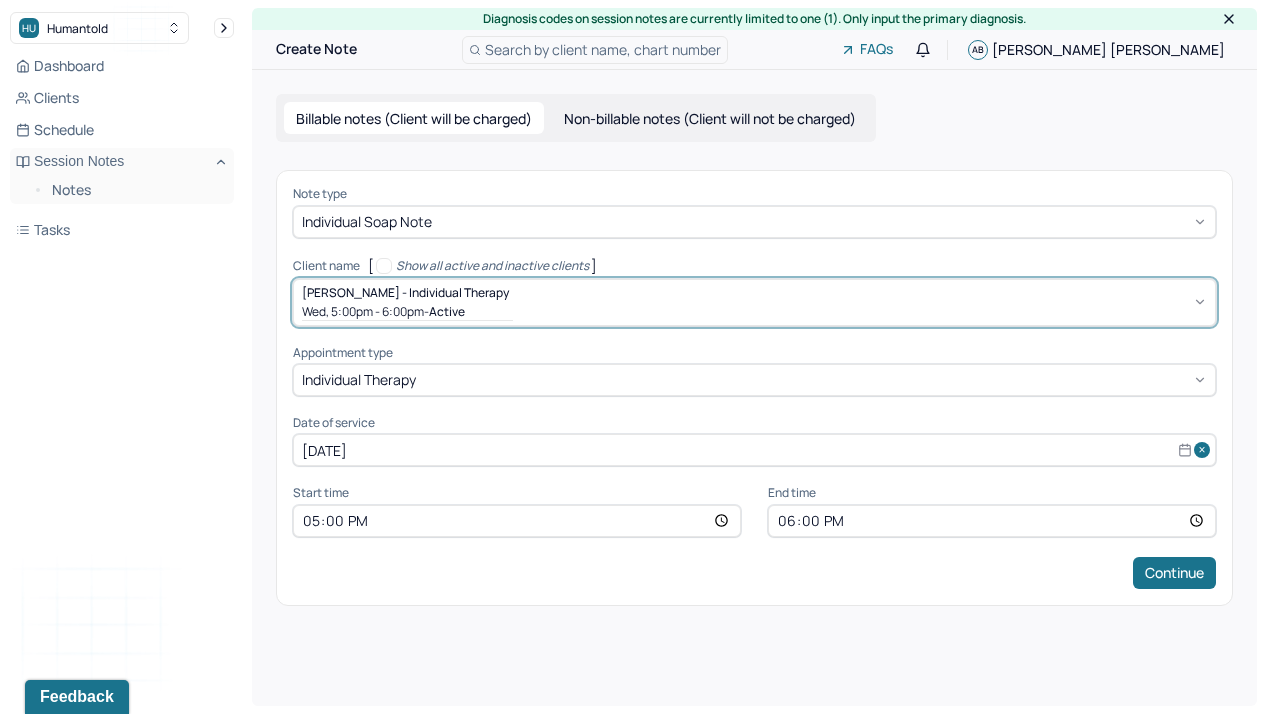 select on "6" 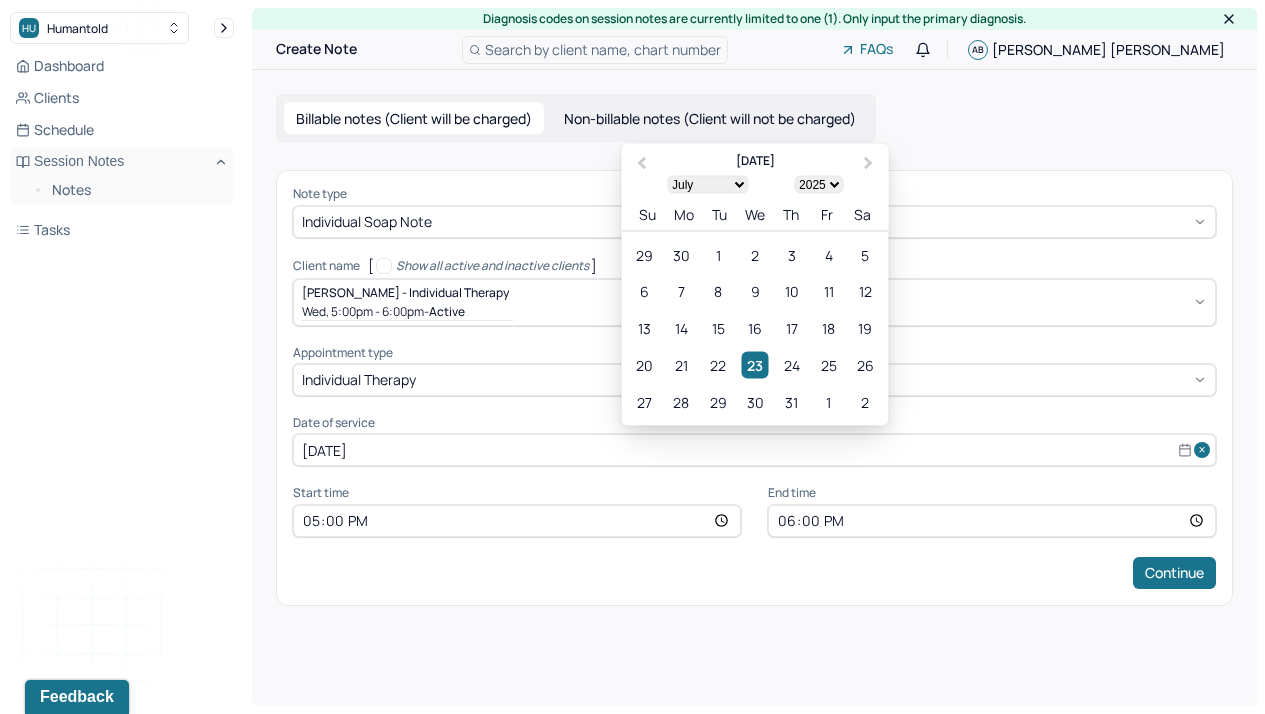 click on "[DATE]" at bounding box center [754, 450] 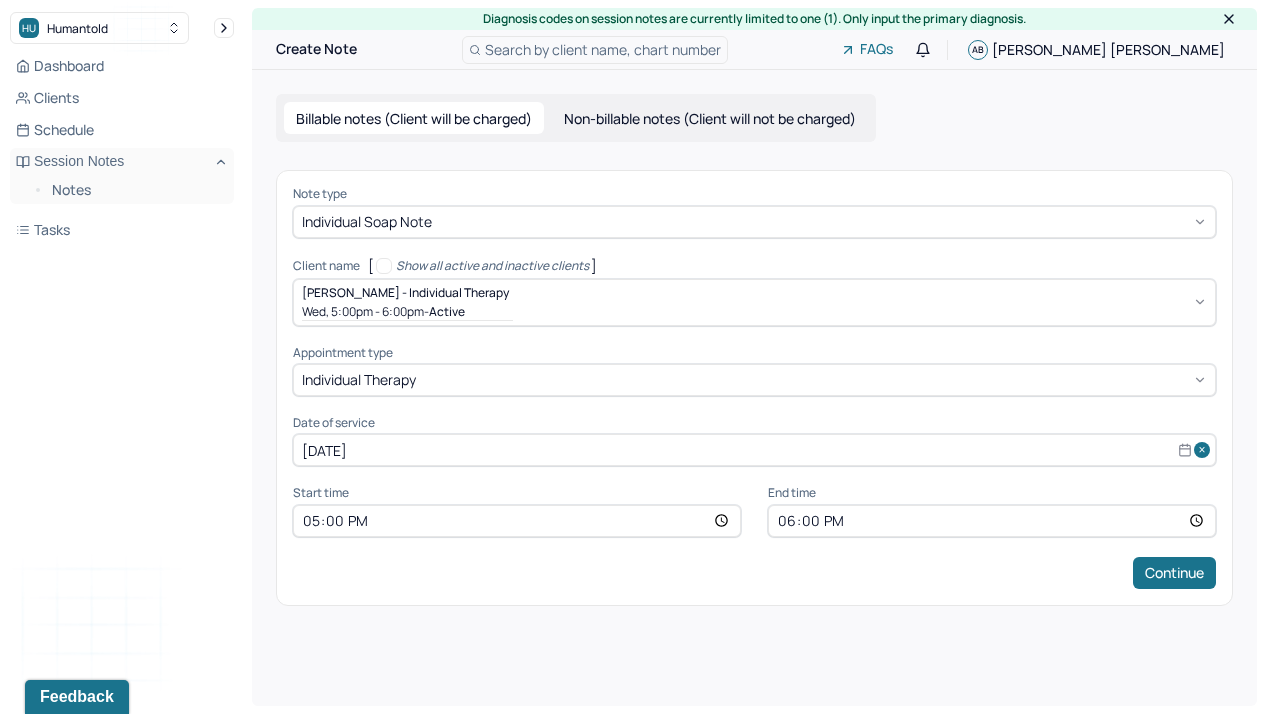 click on "17:00" at bounding box center [517, 521] 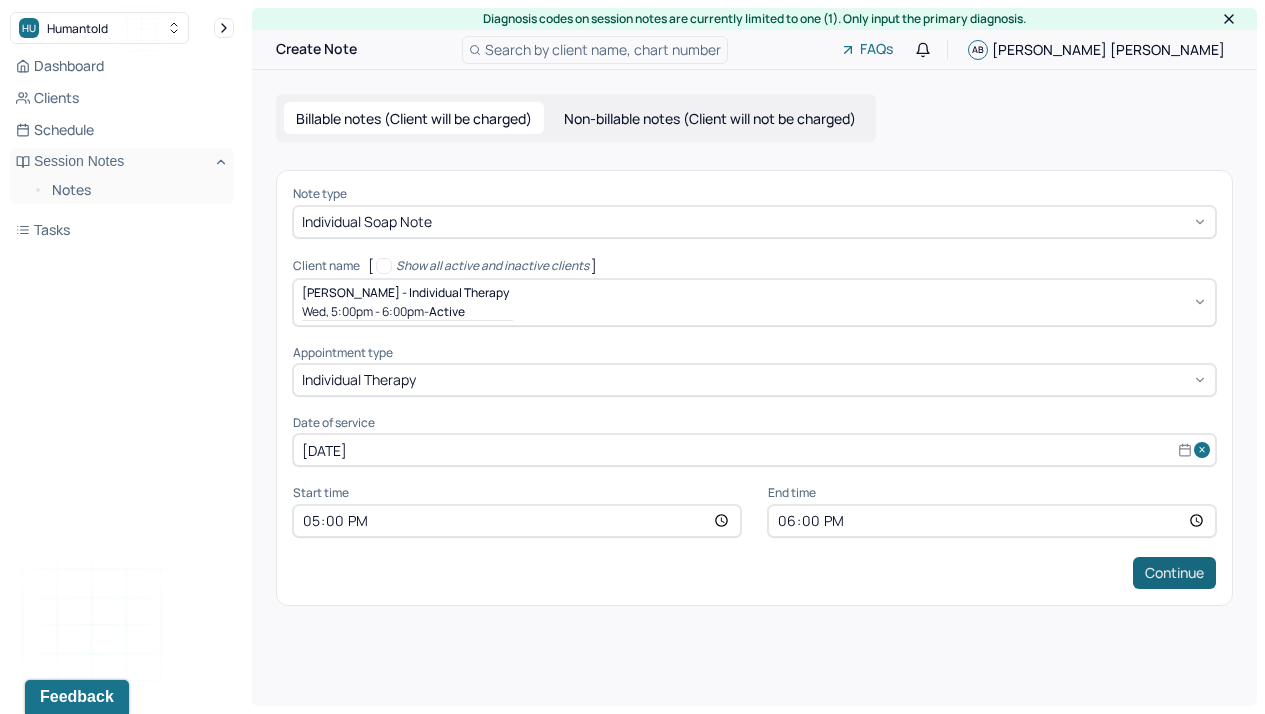 click on "Continue" at bounding box center [1174, 573] 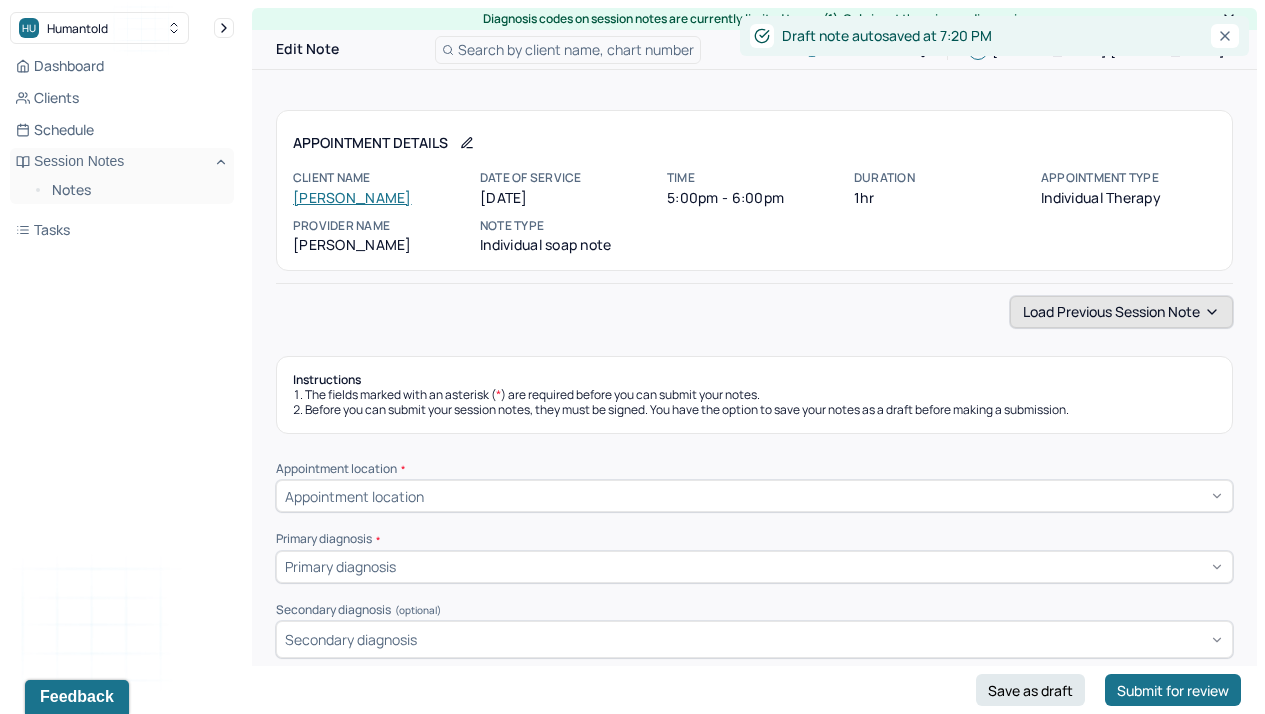 click on "Load previous session note" at bounding box center [1121, 312] 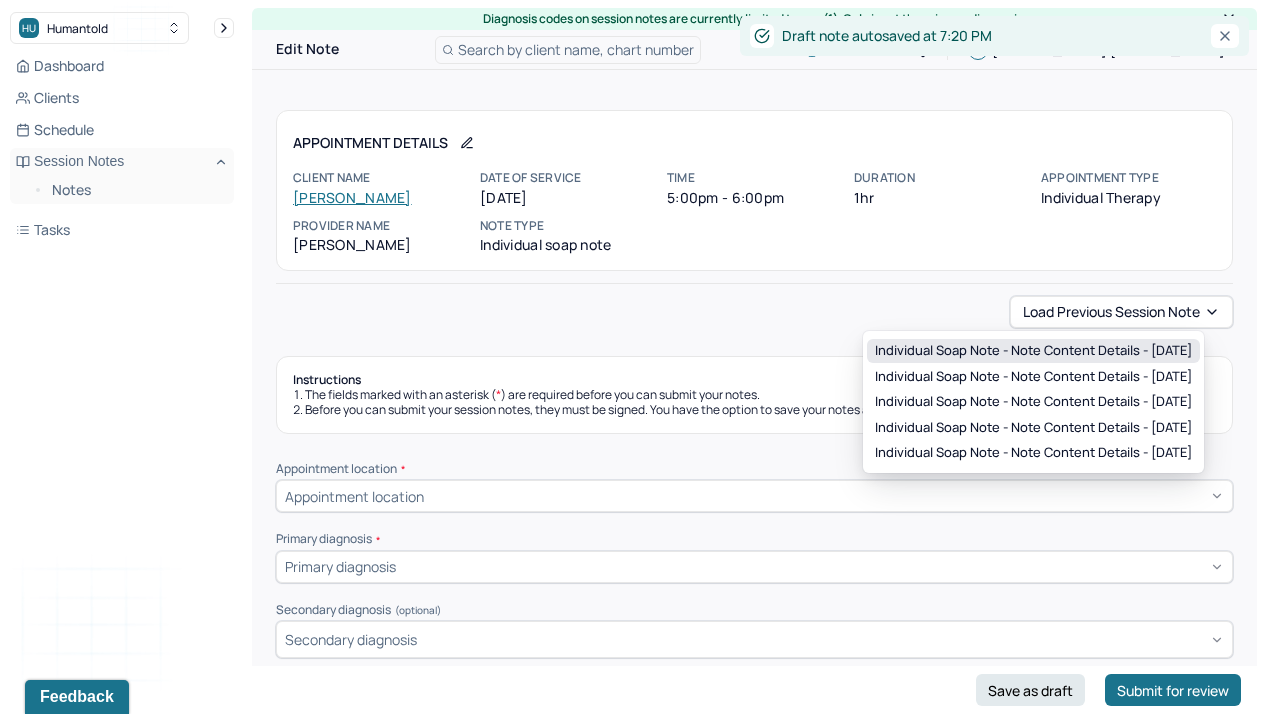 click on "Individual soap note   - Note content Details -   [DATE]" at bounding box center (1033, 351) 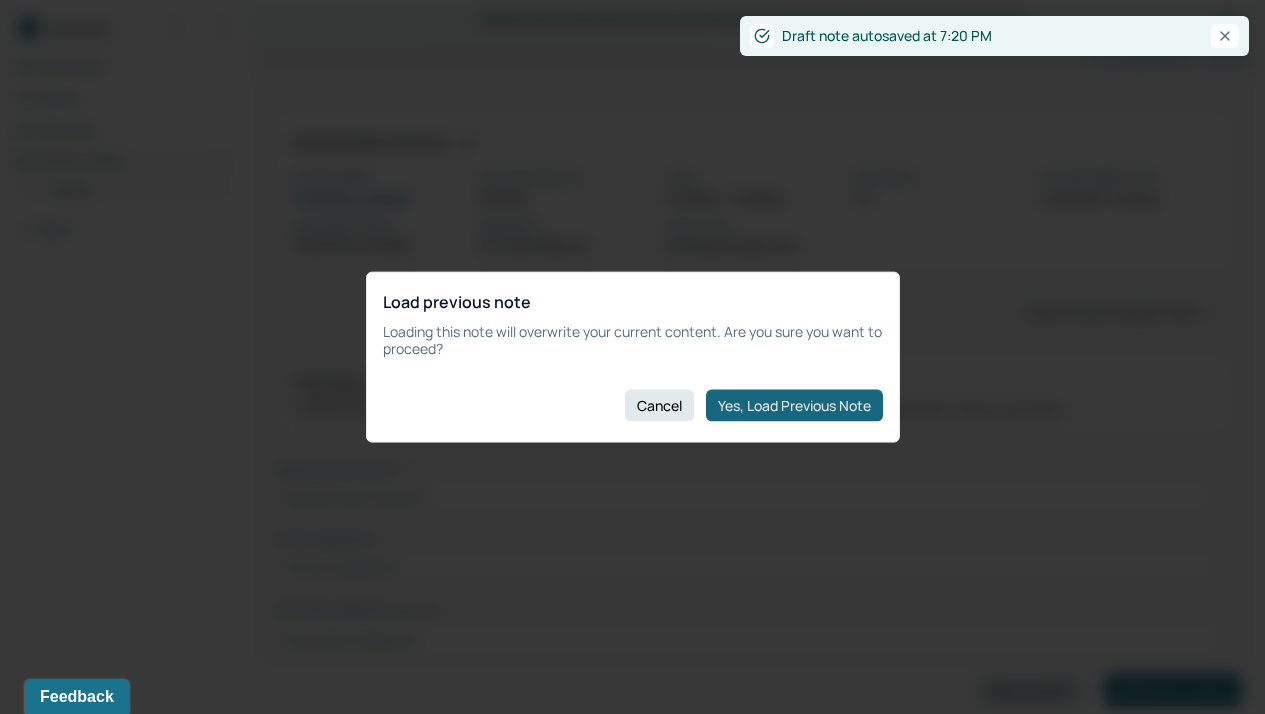 click on "Yes, Load Previous Note" at bounding box center (794, 405) 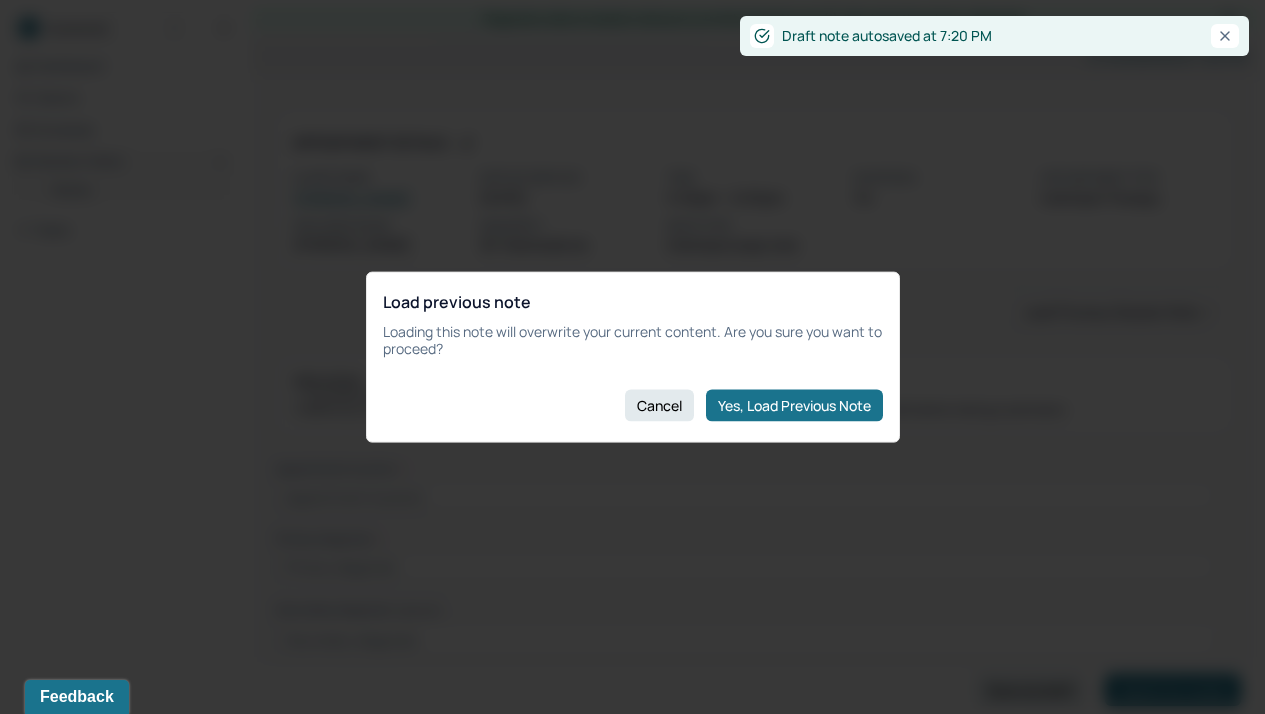 type on "Client presents with [MEDICAL_DATA] during the session, engaged." 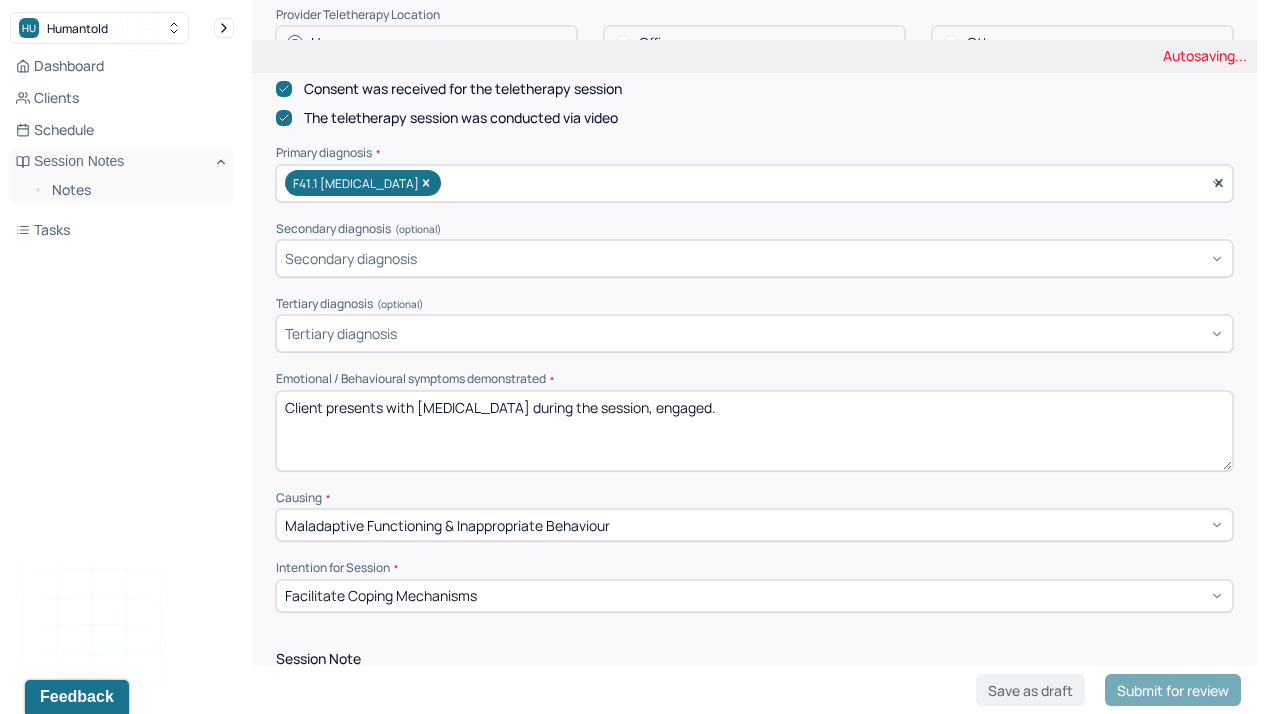 scroll, scrollTop: 606, scrollLeft: 0, axis: vertical 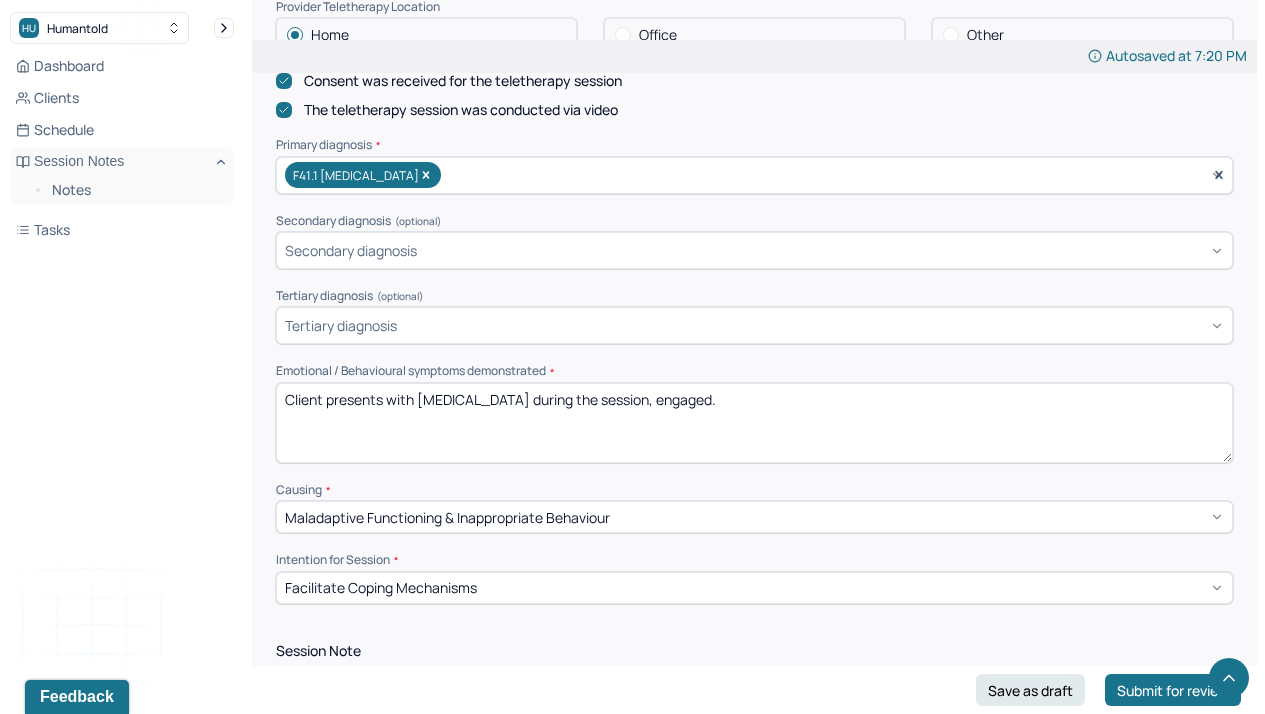 drag, startPoint x: 742, startPoint y: 383, endPoint x: 389, endPoint y: 392, distance: 353.11472 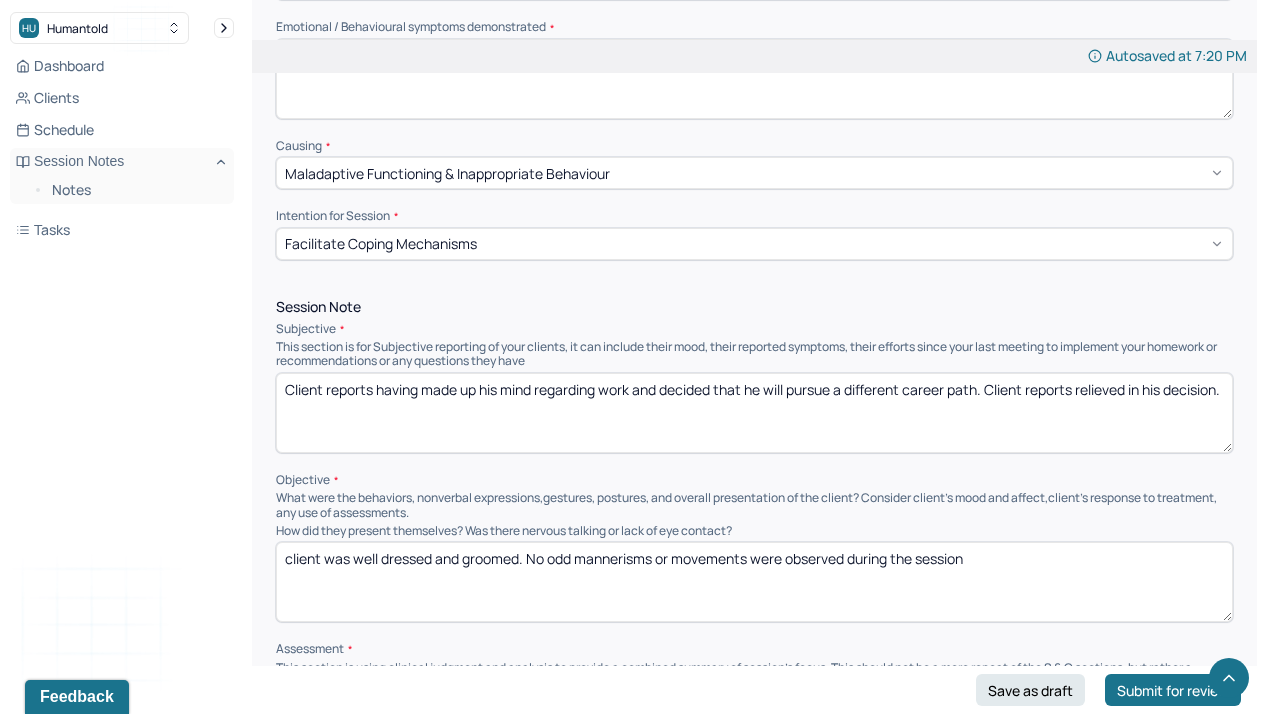 scroll, scrollTop: 955, scrollLeft: 0, axis: vertical 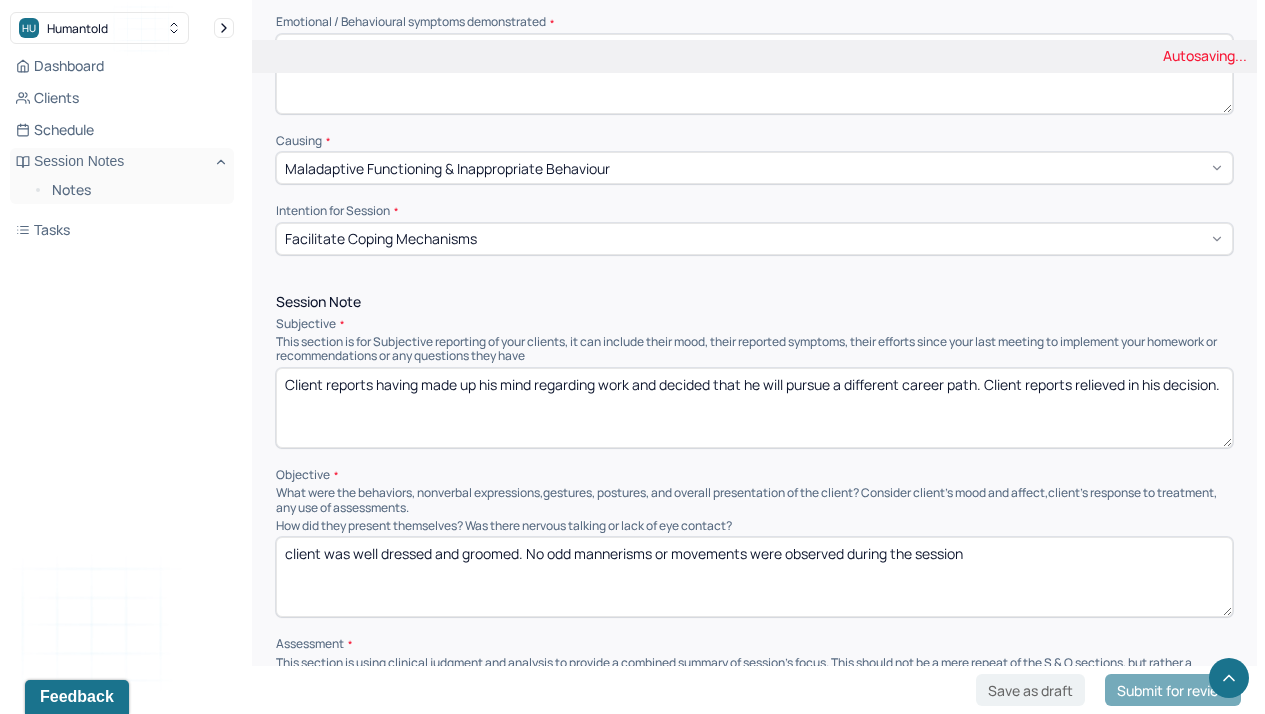type on "Client presents as distracted during the session" 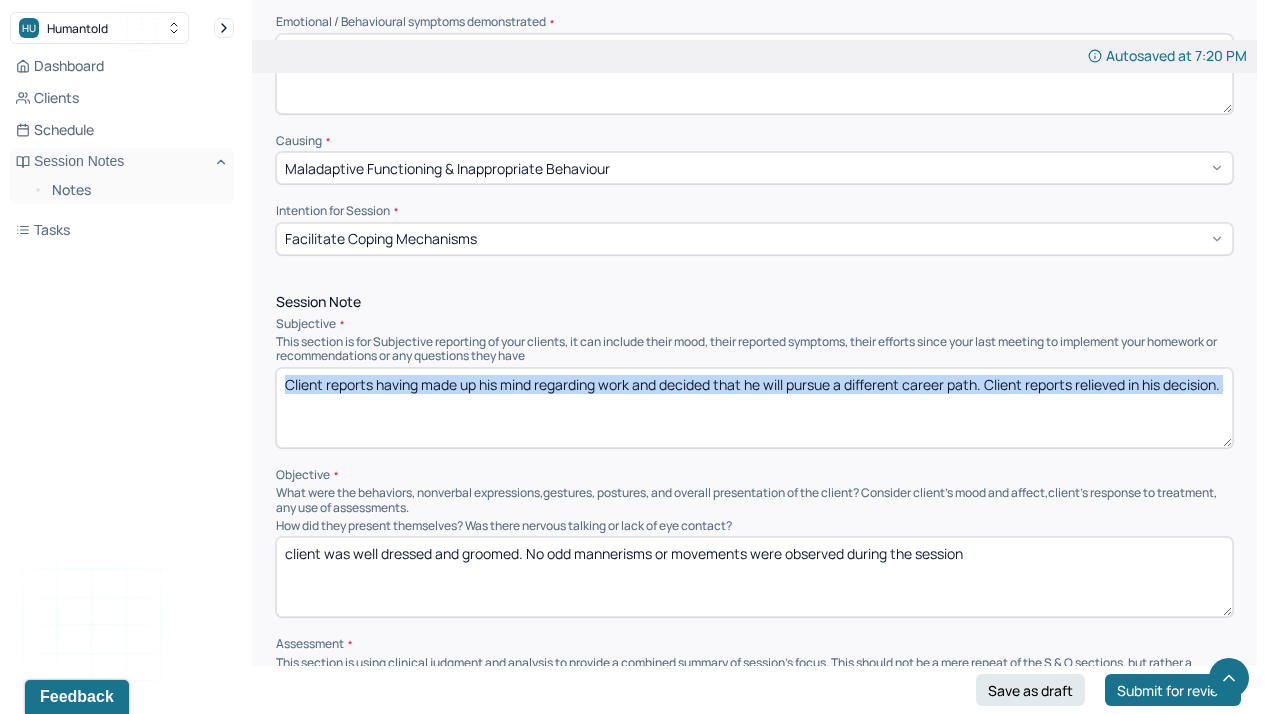 drag, startPoint x: 402, startPoint y: 441, endPoint x: 382, endPoint y: 373, distance: 70.88018 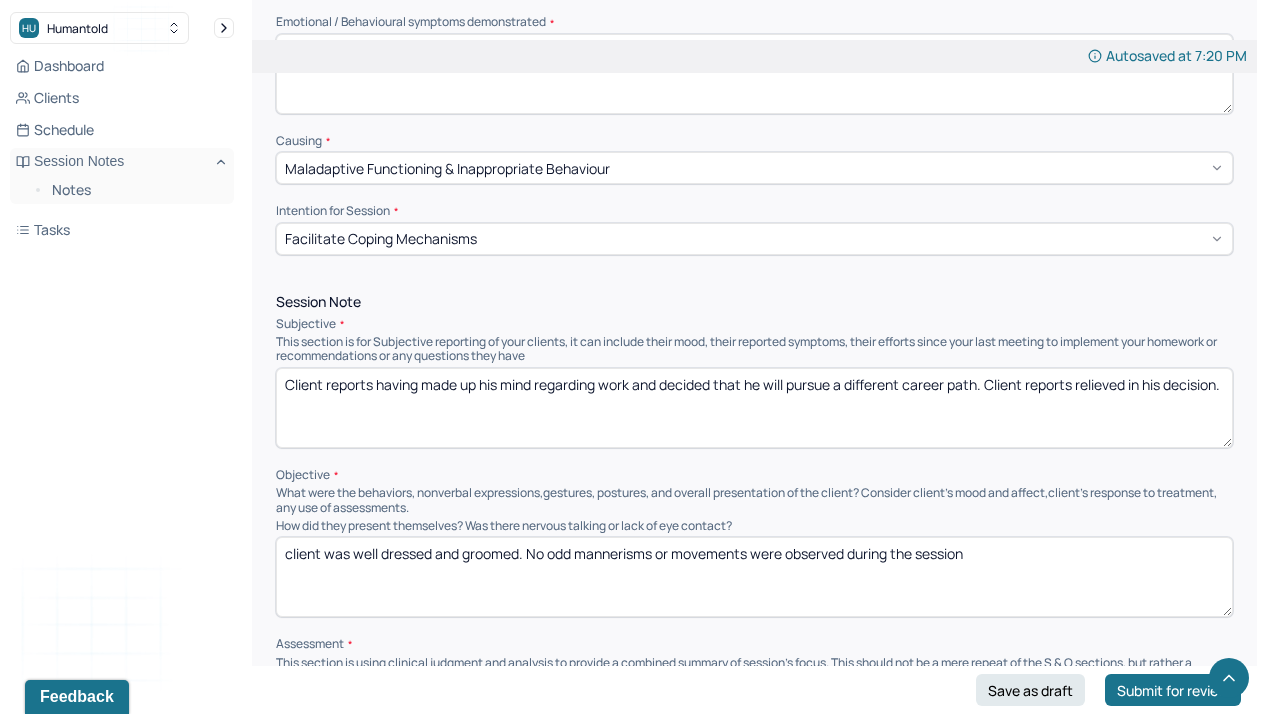drag, startPoint x: 382, startPoint y: 394, endPoint x: 376, endPoint y: 378, distance: 17.088007 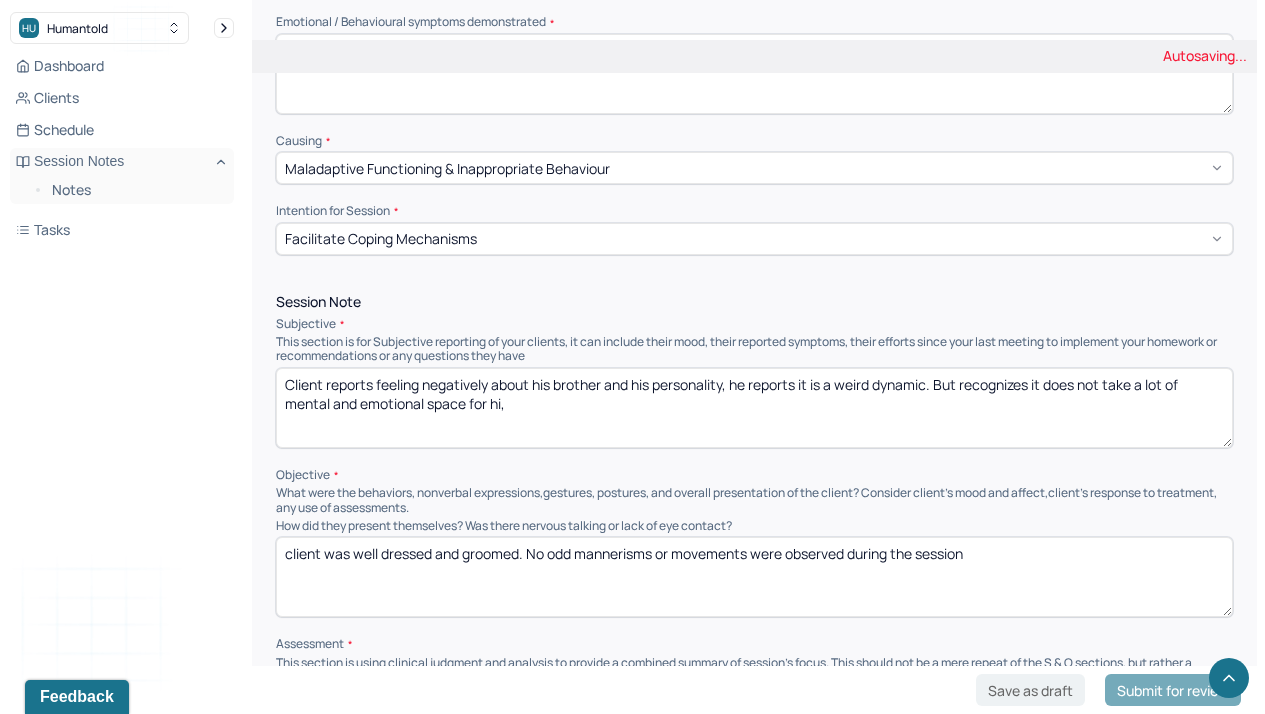 type on "Client reports feeling negatively about his brother and his personality, he reports it is a weird dynamic. But recognizes it does not take a lot of mental and emotional space for hi," 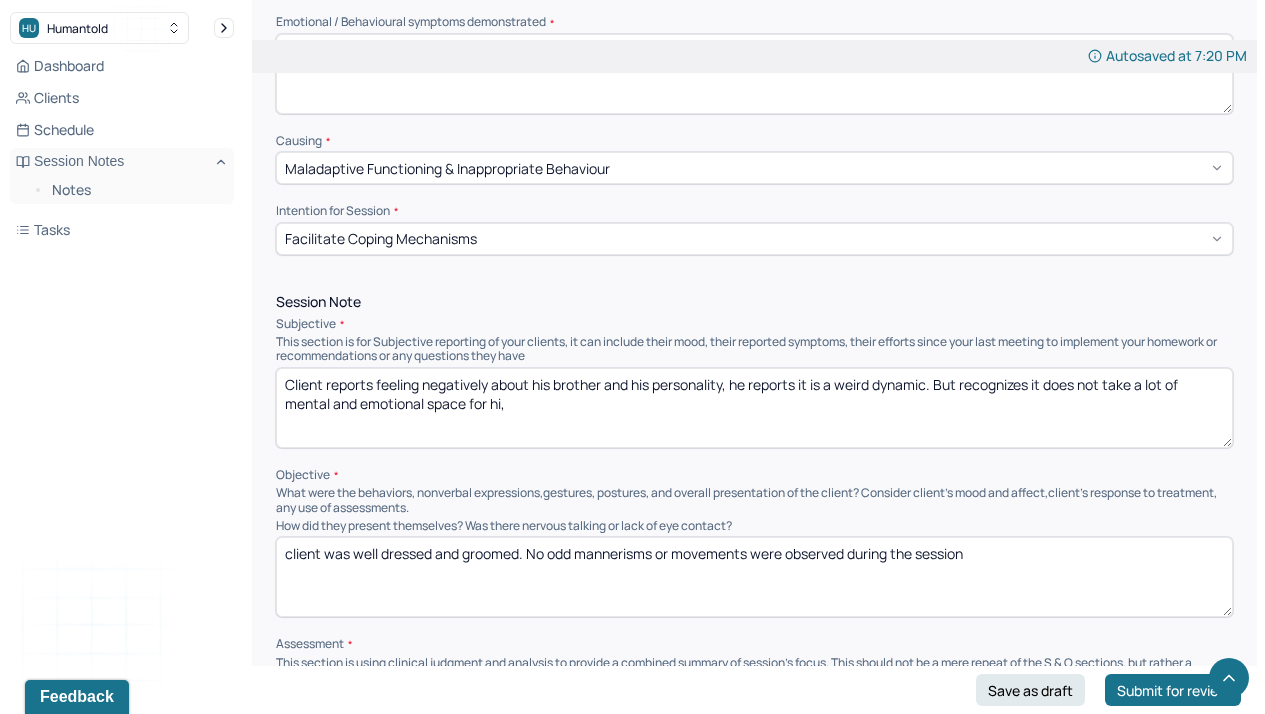 drag, startPoint x: 977, startPoint y: 539, endPoint x: 351, endPoint y: 547, distance: 626.0511 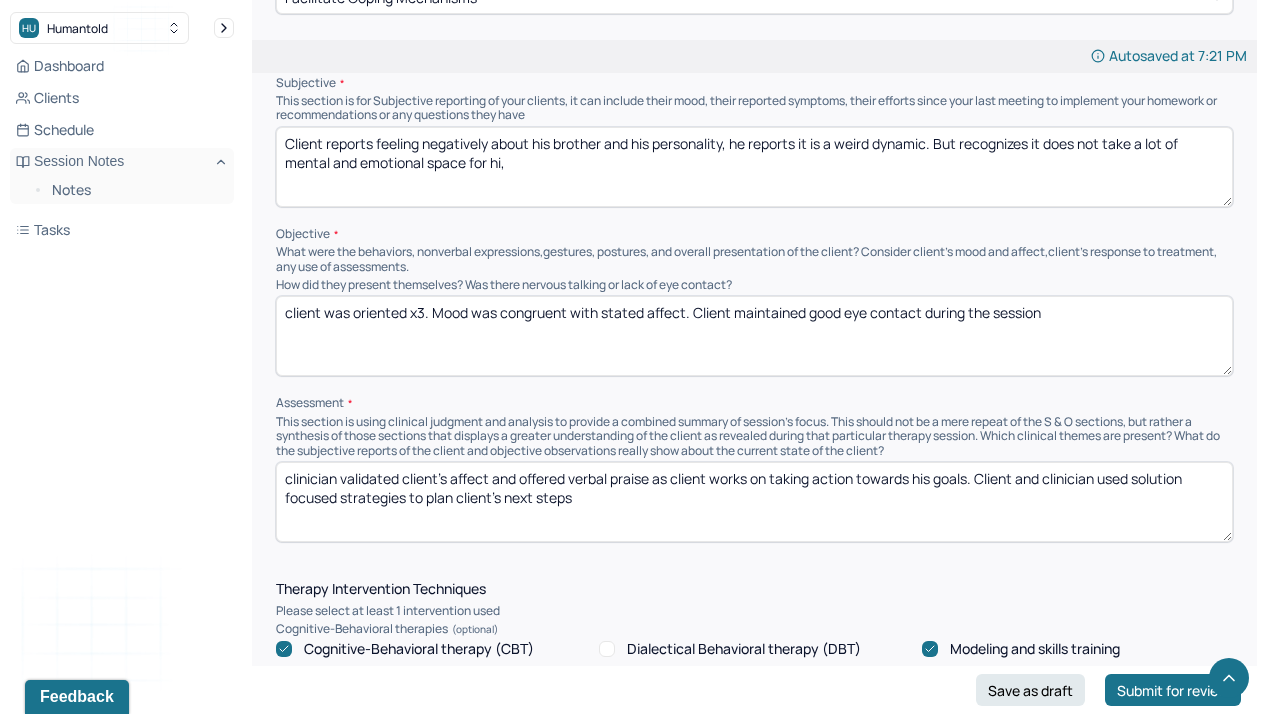 scroll, scrollTop: 1233, scrollLeft: 0, axis: vertical 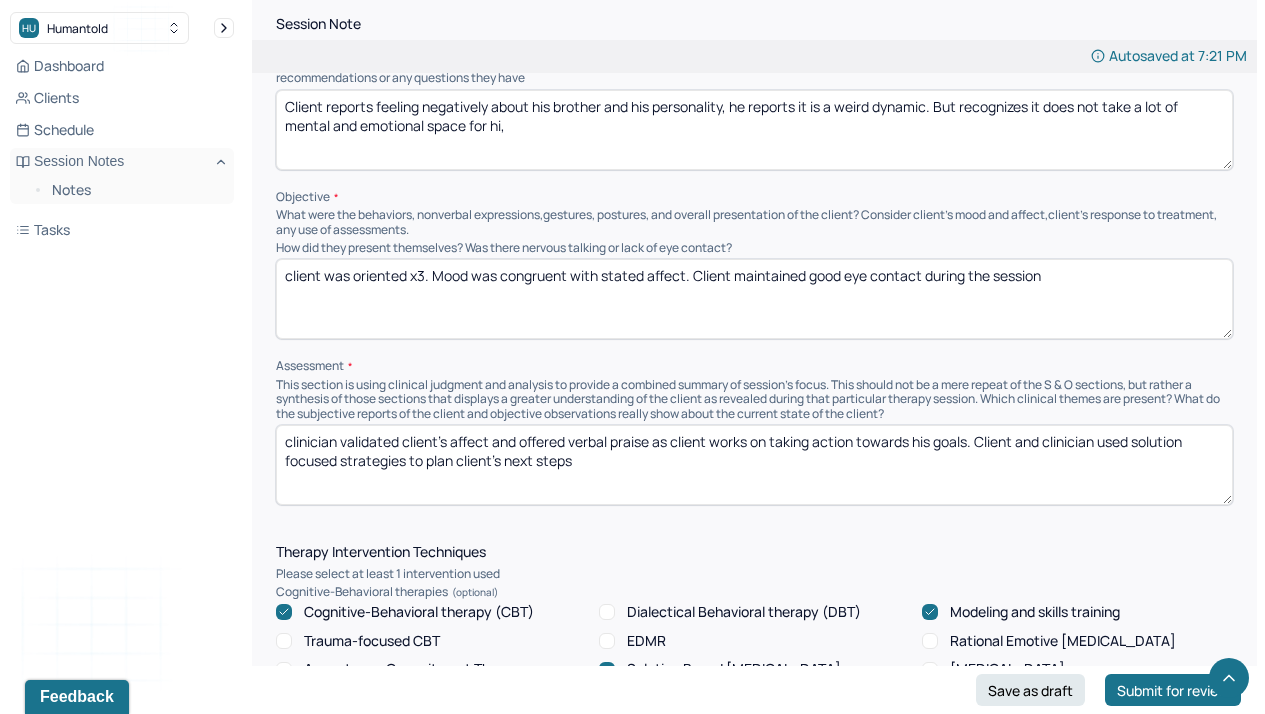 type on "client was oriented x3. Mood was congruent with stated affect. Client maintained good eye contact during the session" 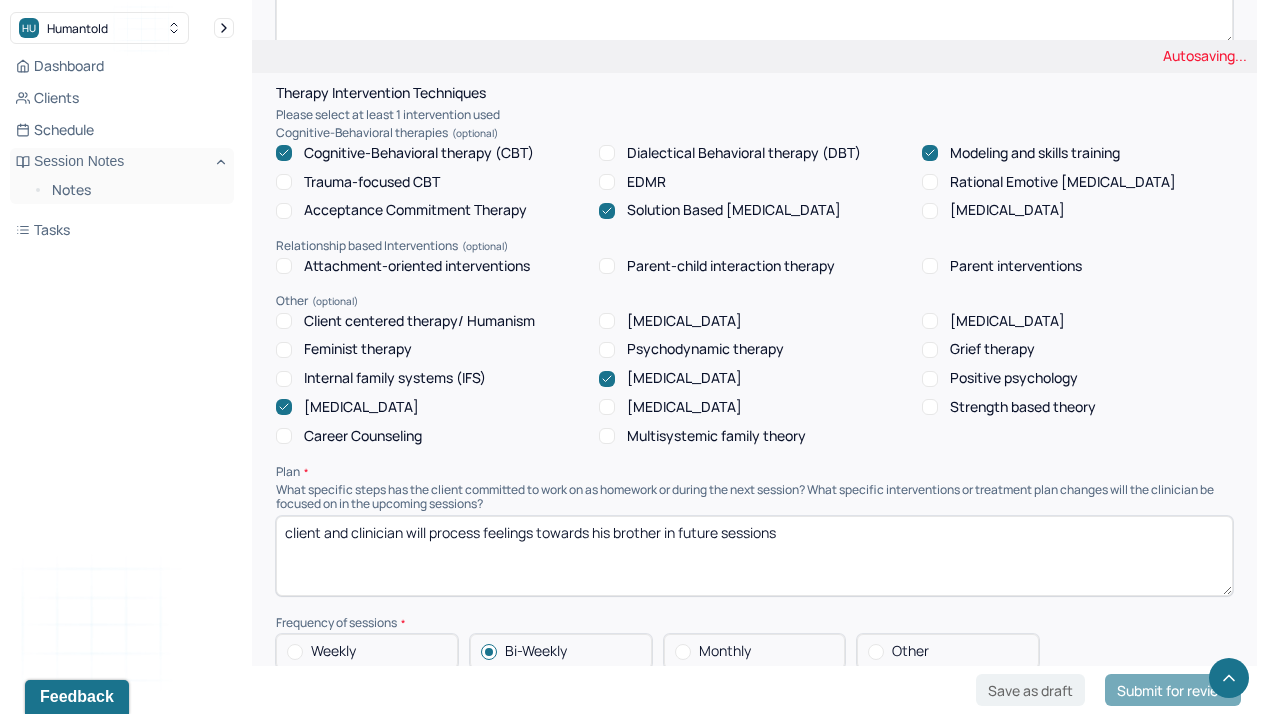scroll, scrollTop: 1732, scrollLeft: 0, axis: vertical 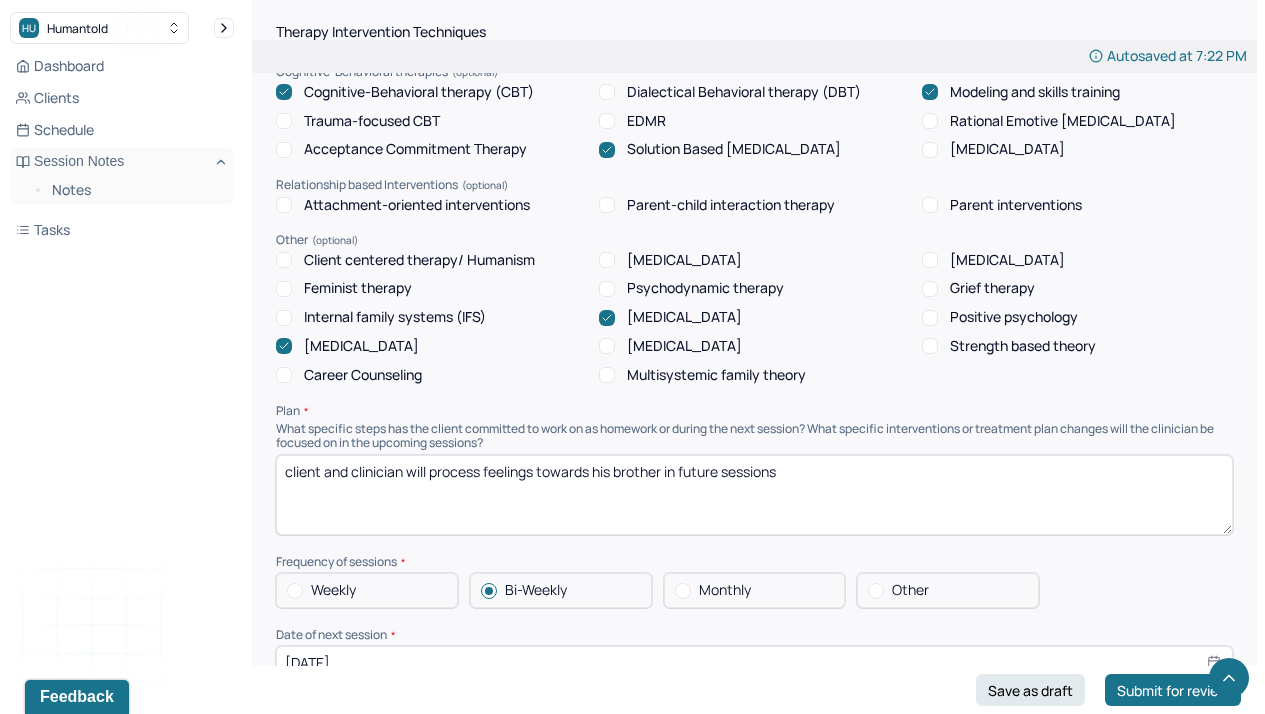 type on "clinician validated client's affect and engages client in self reflection regarding family dynamics and its impact on the here and now." 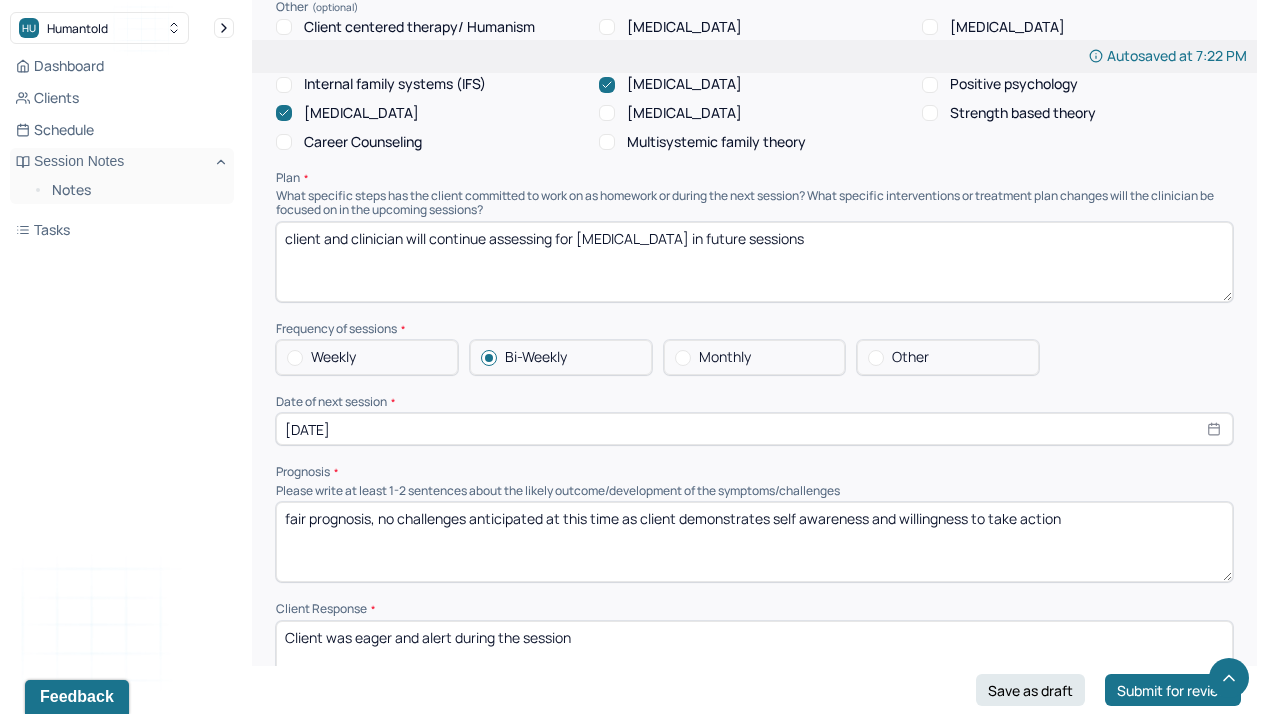 scroll, scrollTop: 2008, scrollLeft: 0, axis: vertical 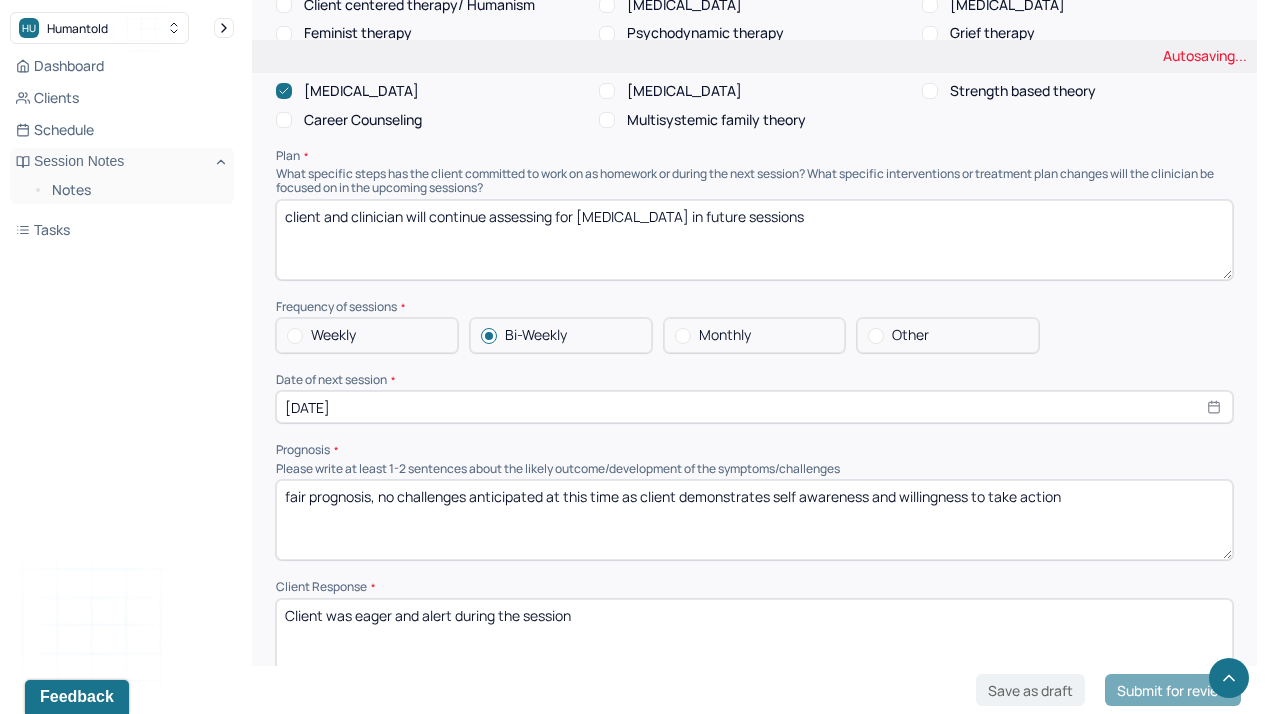 type on "client and clinician will continue assessing for [MEDICAL_DATA] in future sessions" 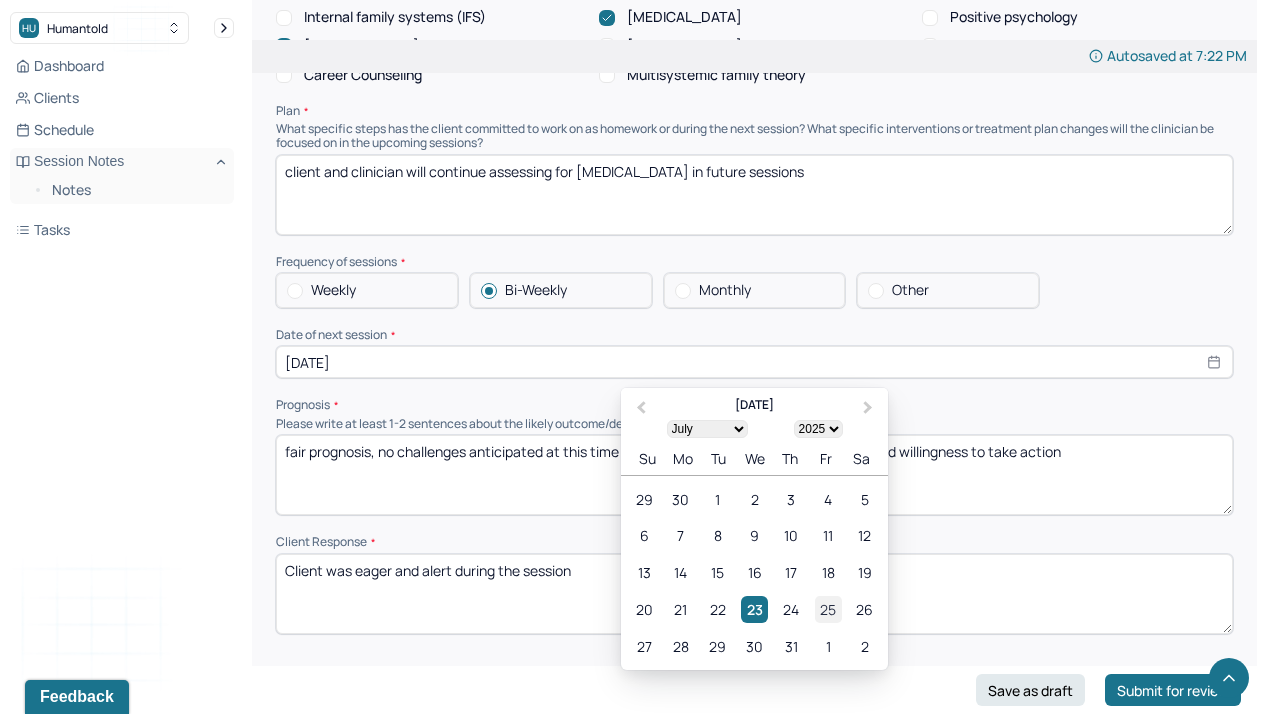 scroll, scrollTop: 2056, scrollLeft: 0, axis: vertical 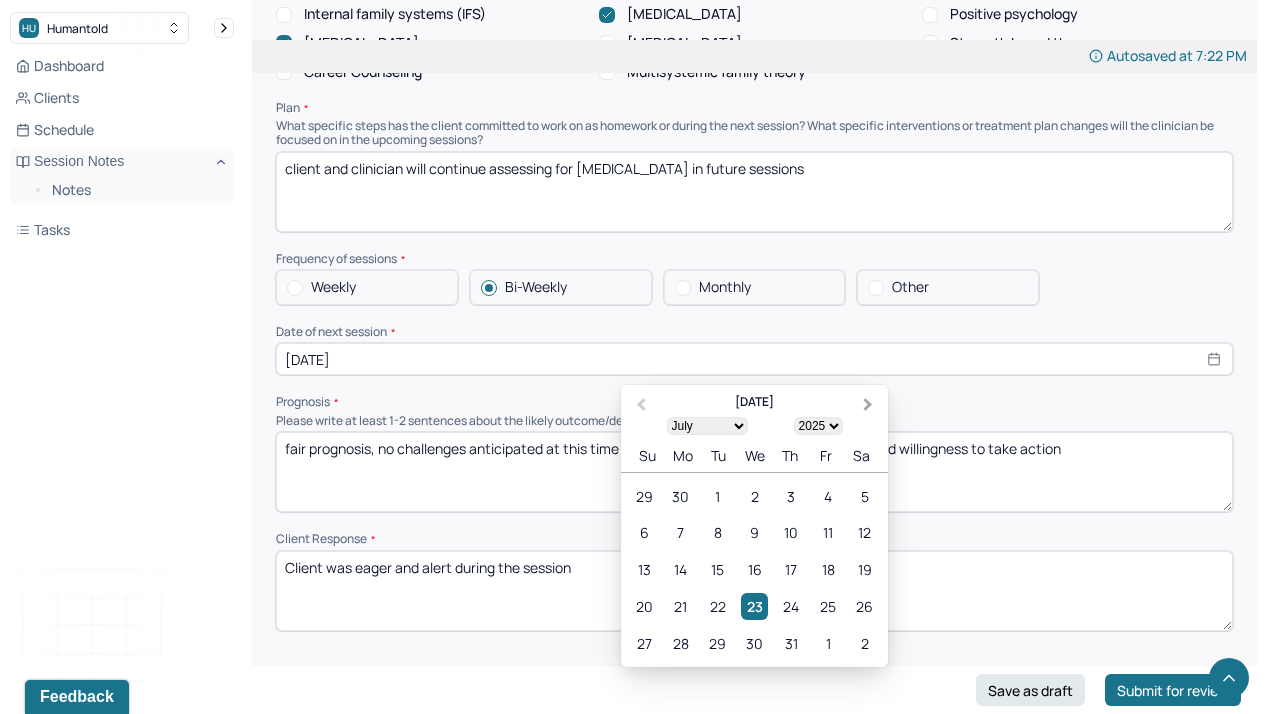 click on "Next Month" at bounding box center [868, 405] 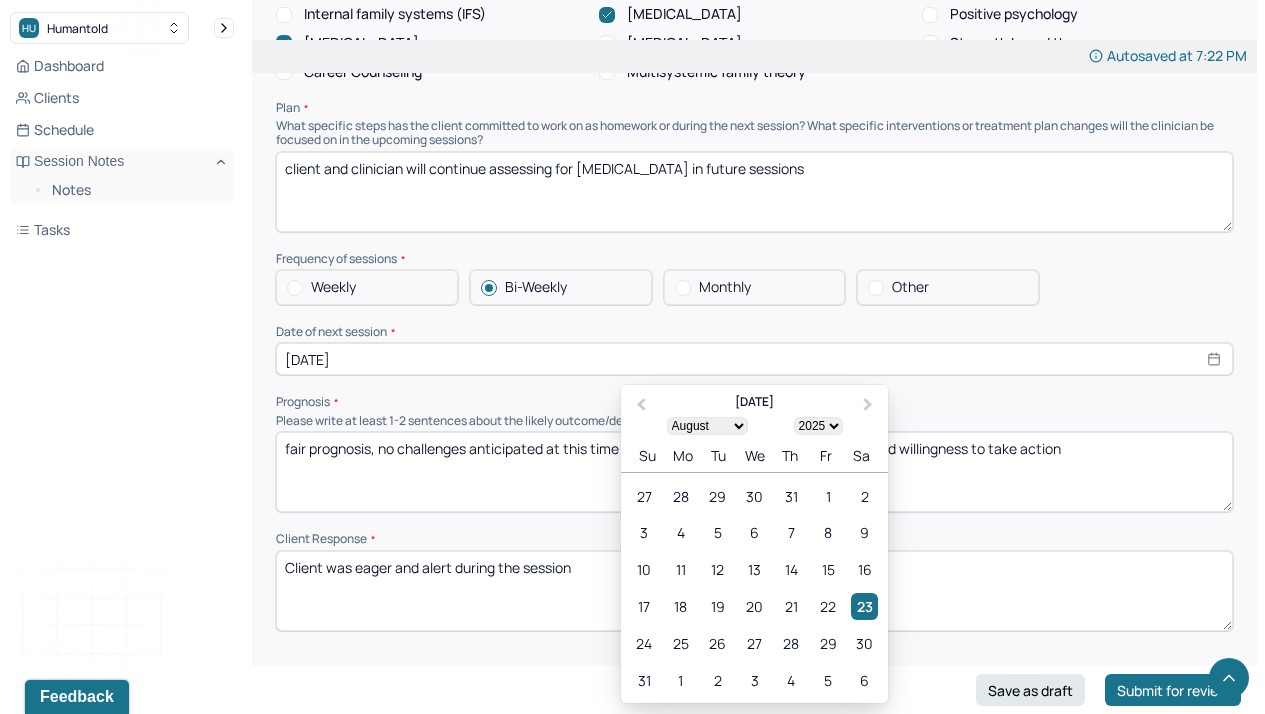 click on "6" at bounding box center (754, 533) 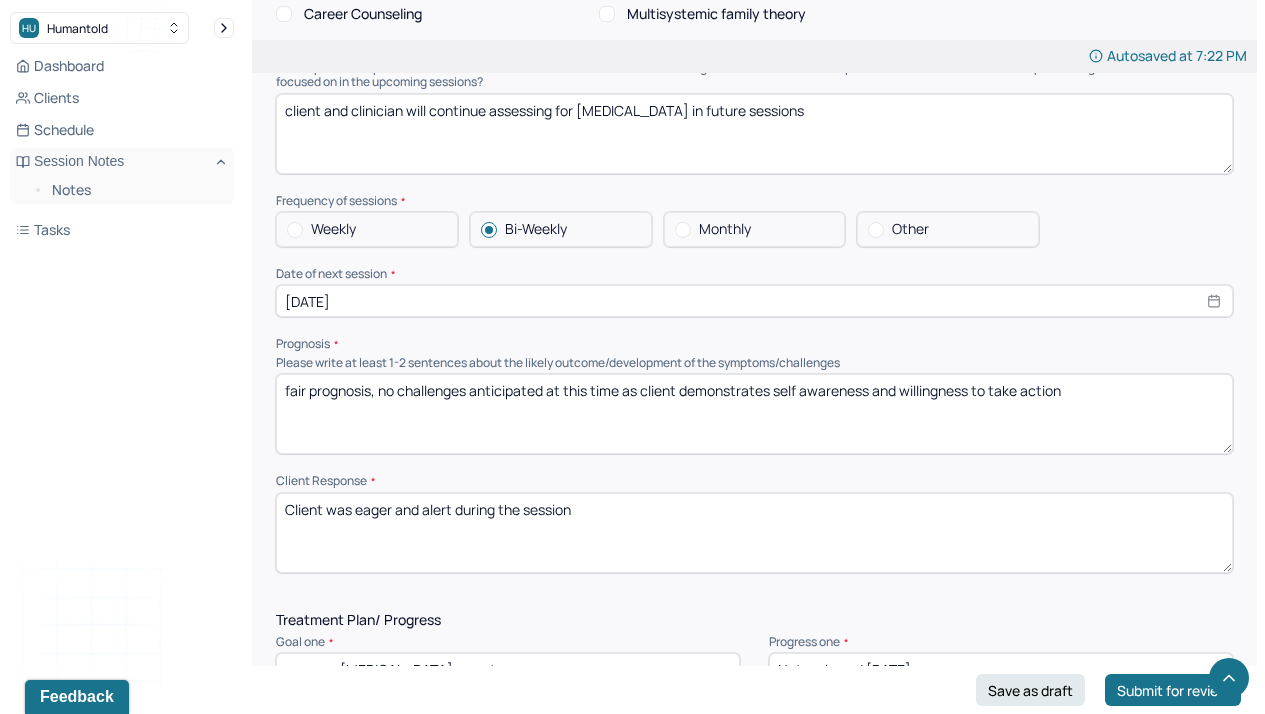 scroll, scrollTop: 2136, scrollLeft: 0, axis: vertical 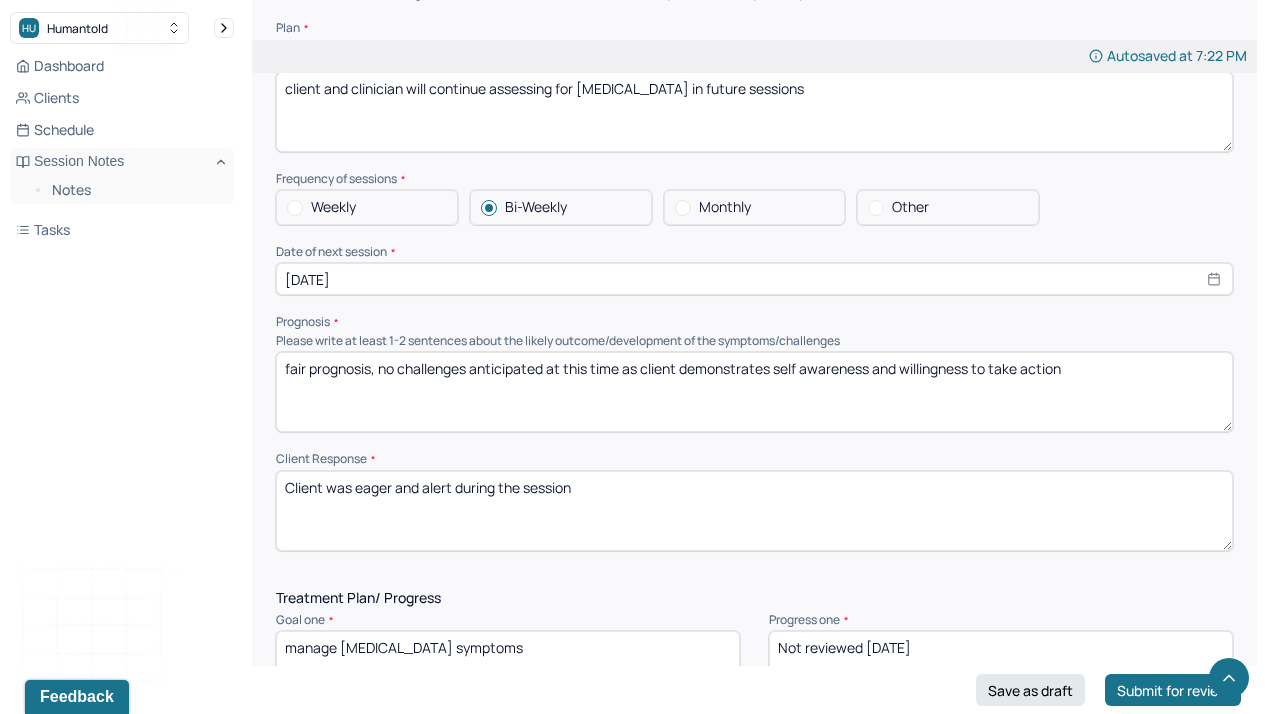 drag, startPoint x: 1108, startPoint y: 364, endPoint x: 334, endPoint y: 361, distance: 774.0058 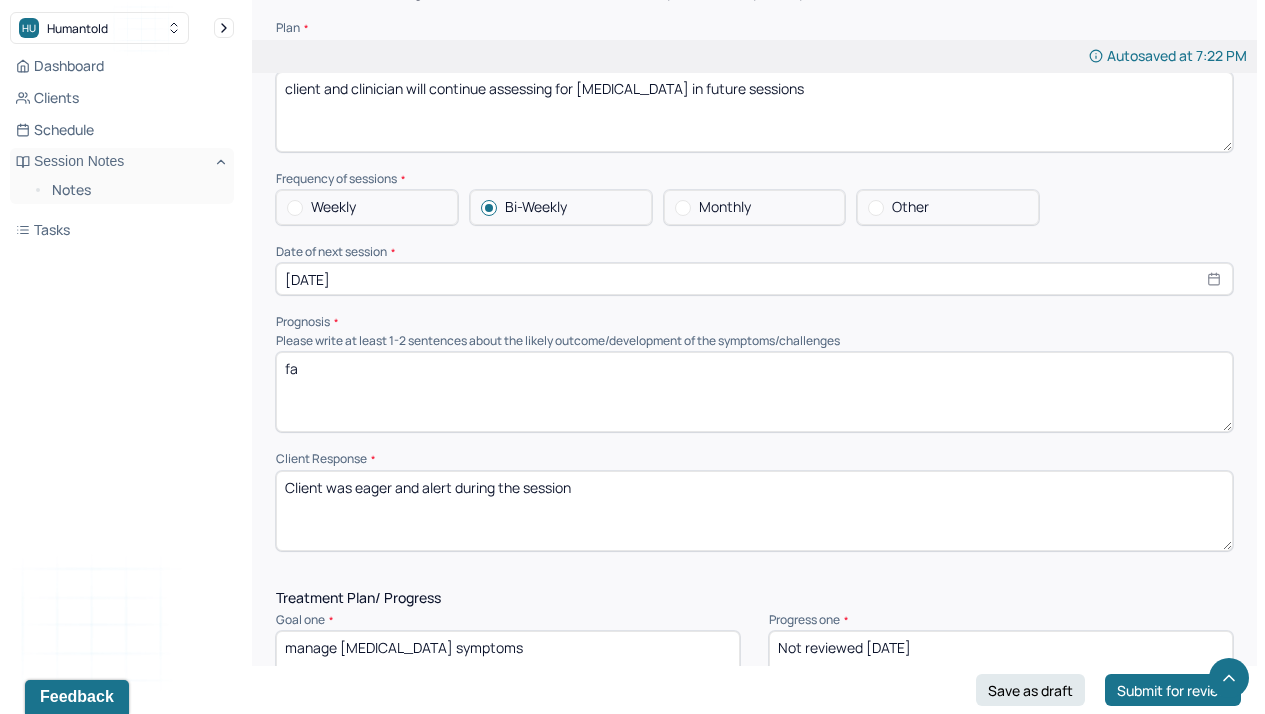 type on "f" 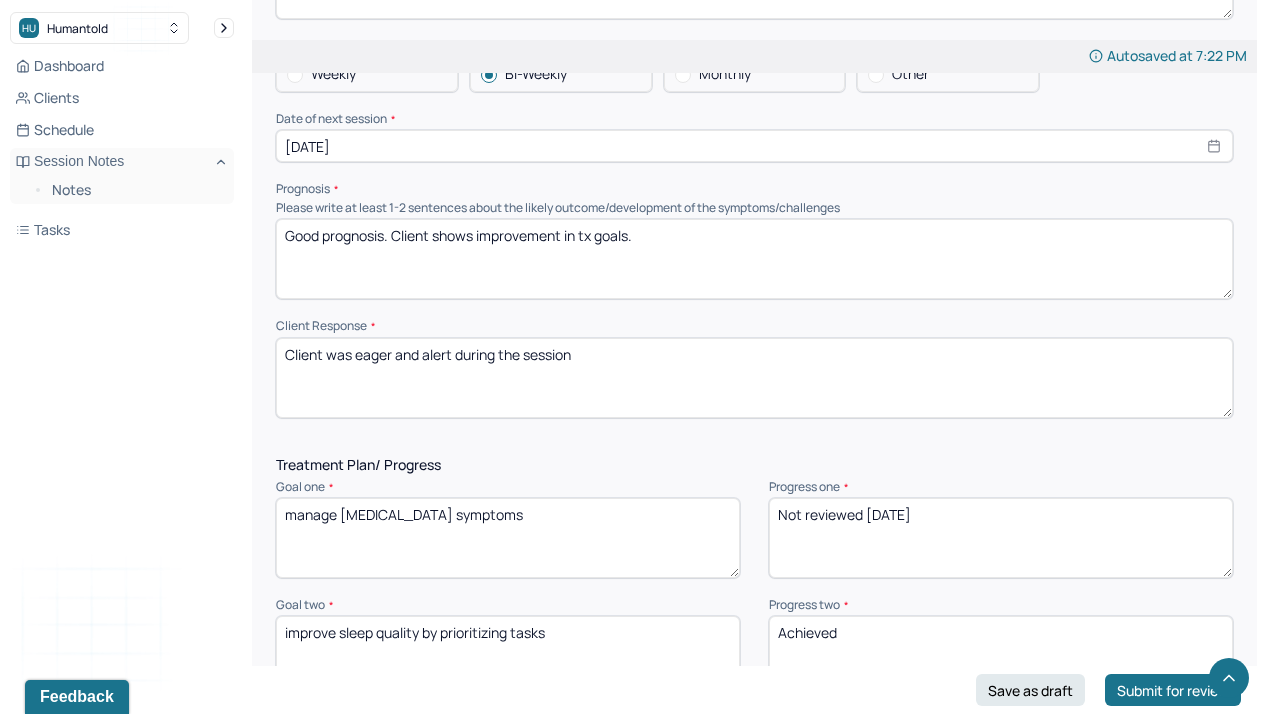 scroll, scrollTop: 2273, scrollLeft: 0, axis: vertical 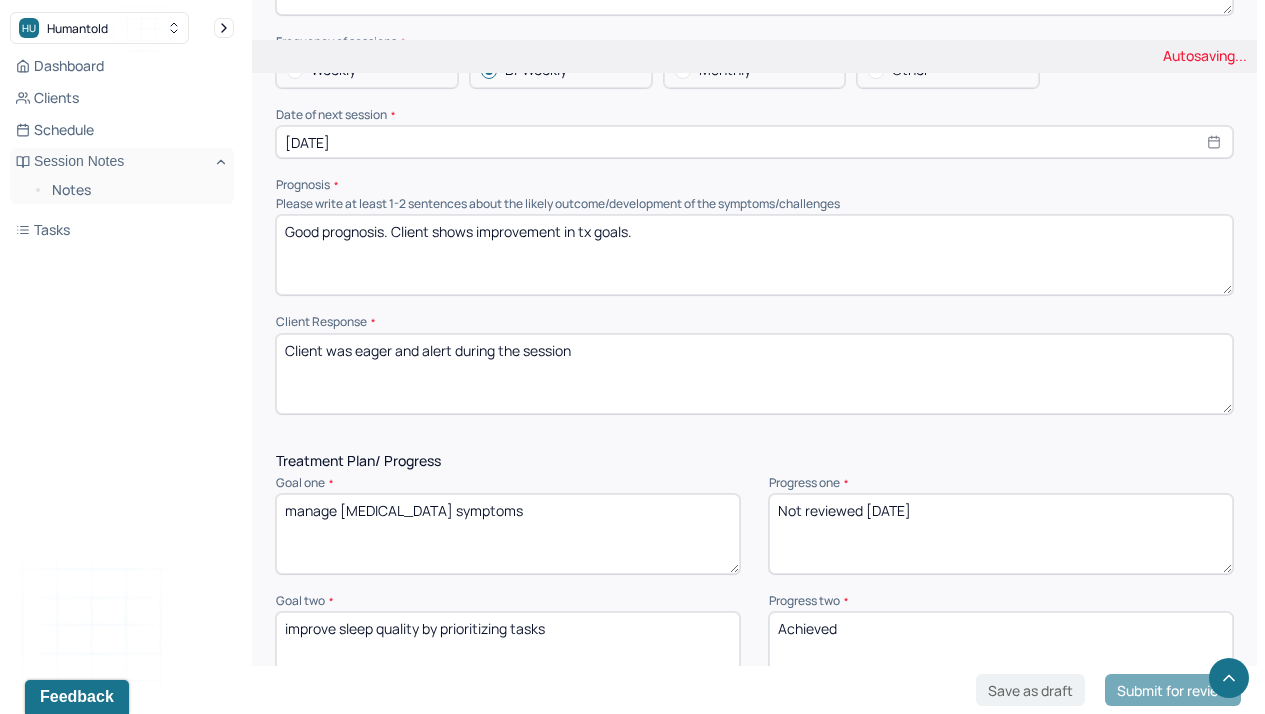 type on "Good prognosis. Client shows improvement in tx goals." 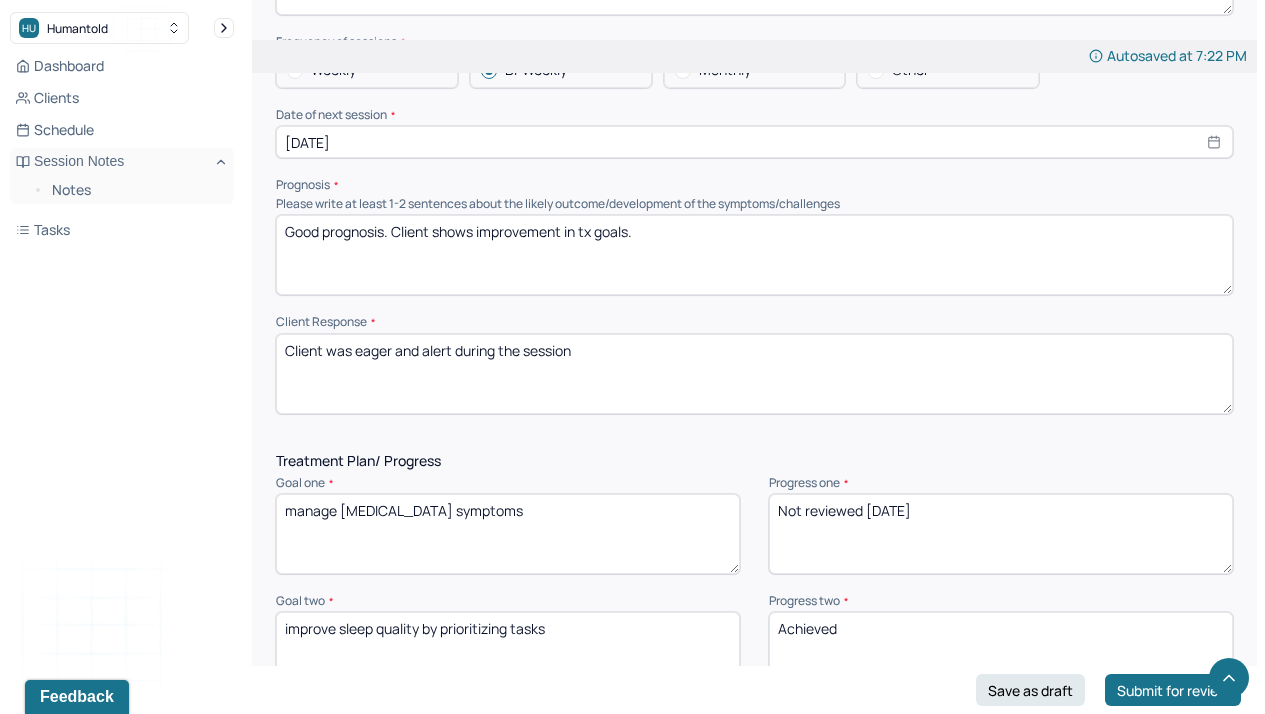 drag, startPoint x: 595, startPoint y: 349, endPoint x: 351, endPoint y: 339, distance: 244.20483 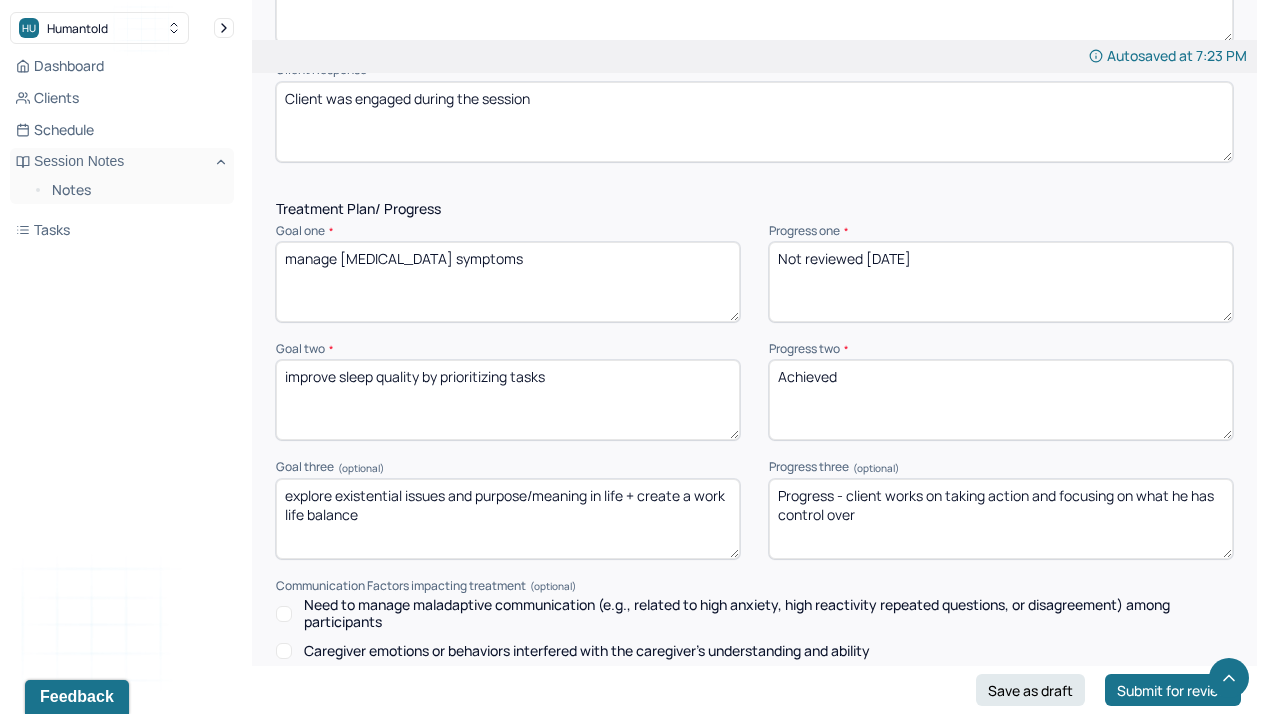 scroll, scrollTop: 2566, scrollLeft: 0, axis: vertical 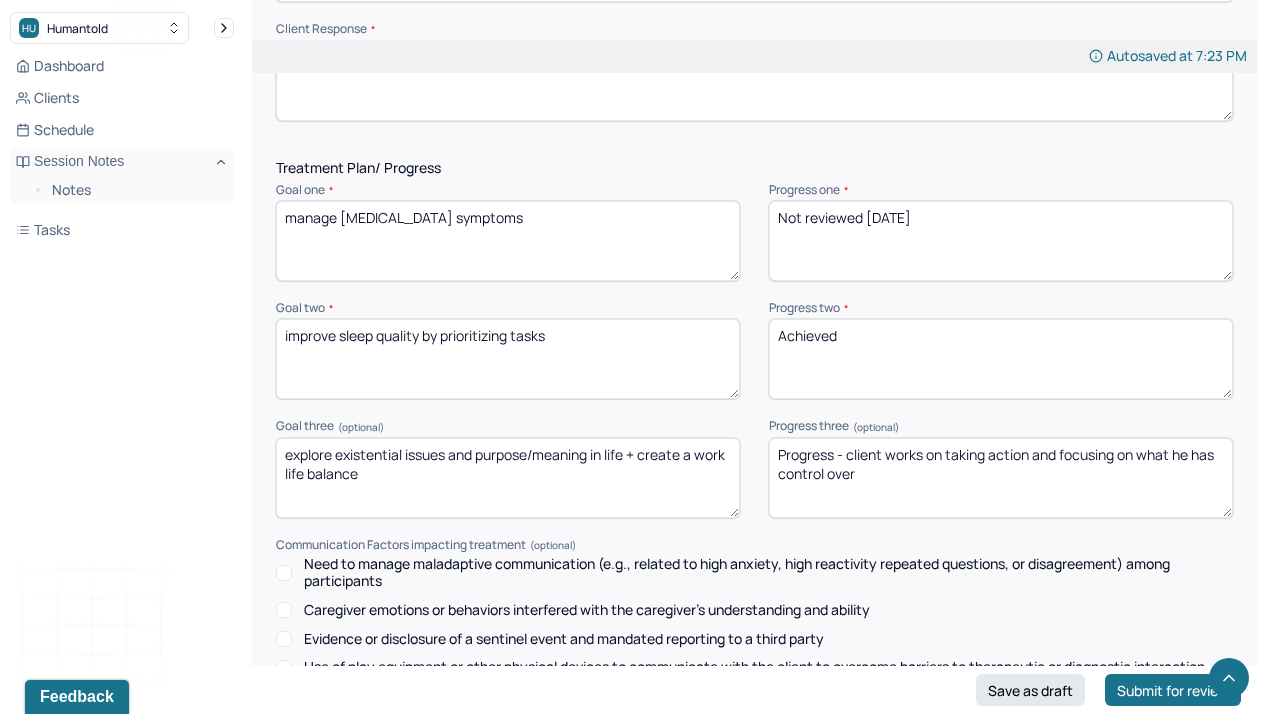 type on "Client was engaged during the session" 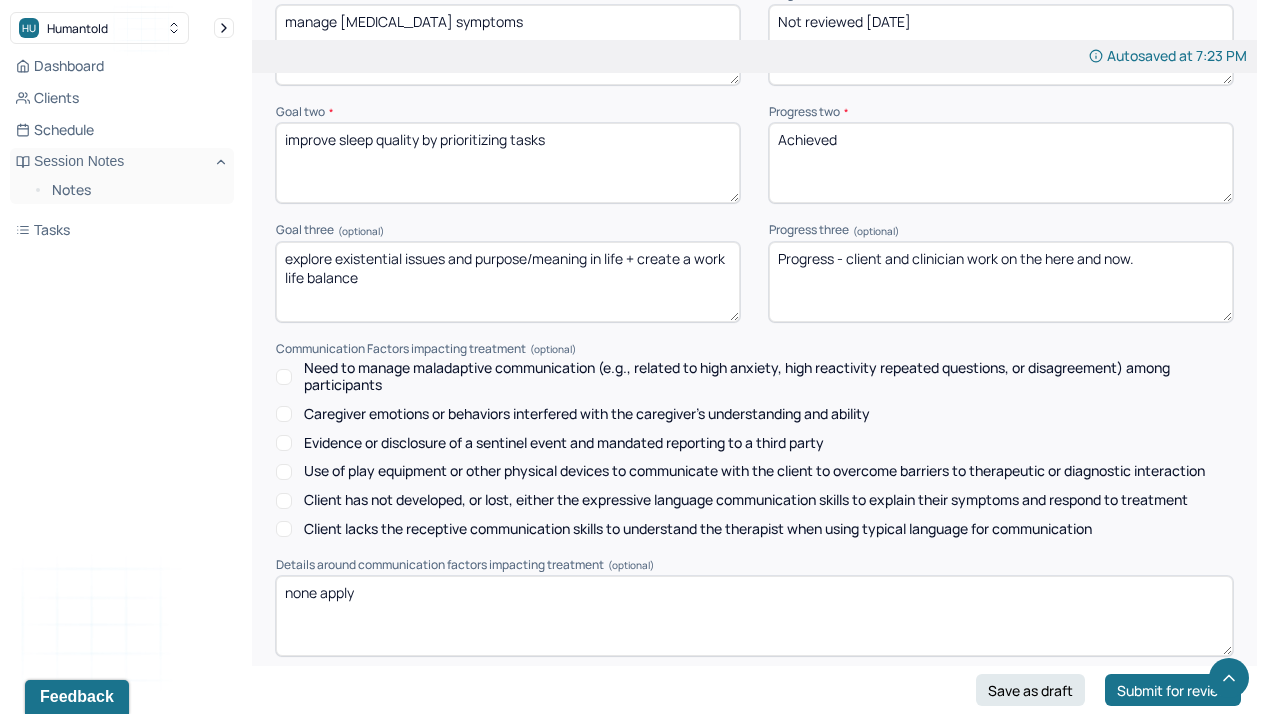 scroll, scrollTop: 2912, scrollLeft: 0, axis: vertical 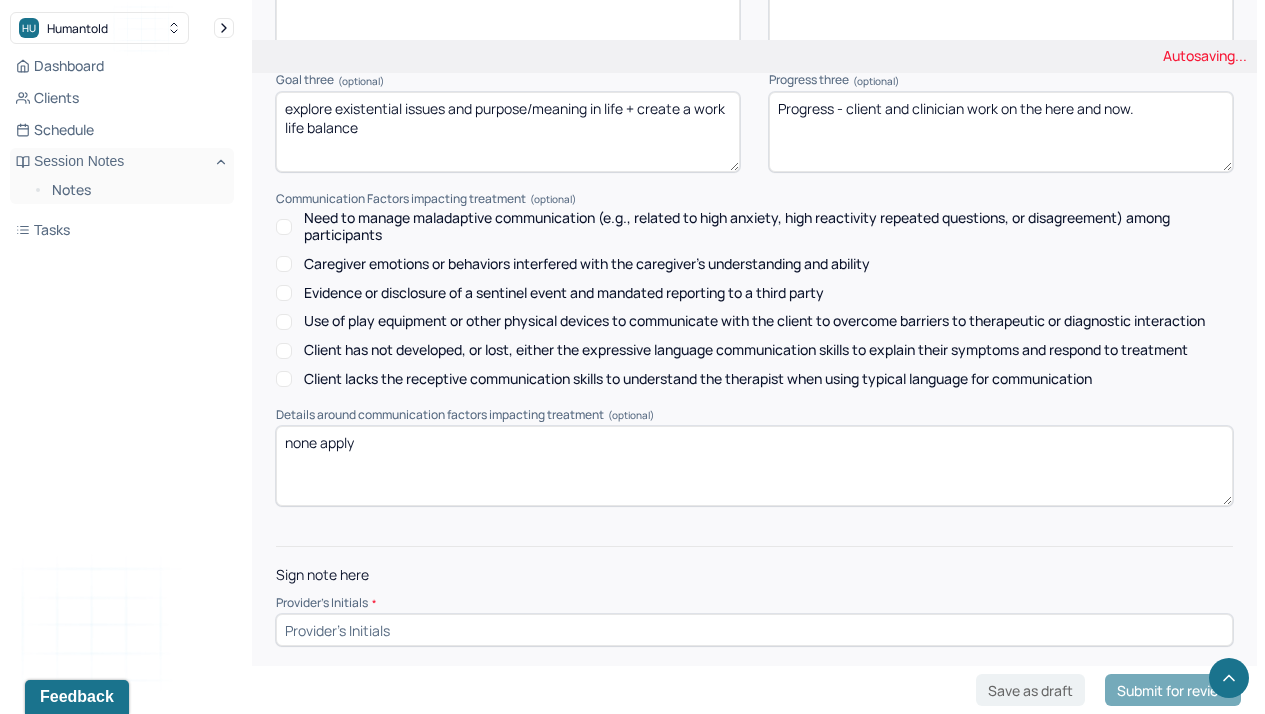 type on "Progress - client and clinician work on the here and now." 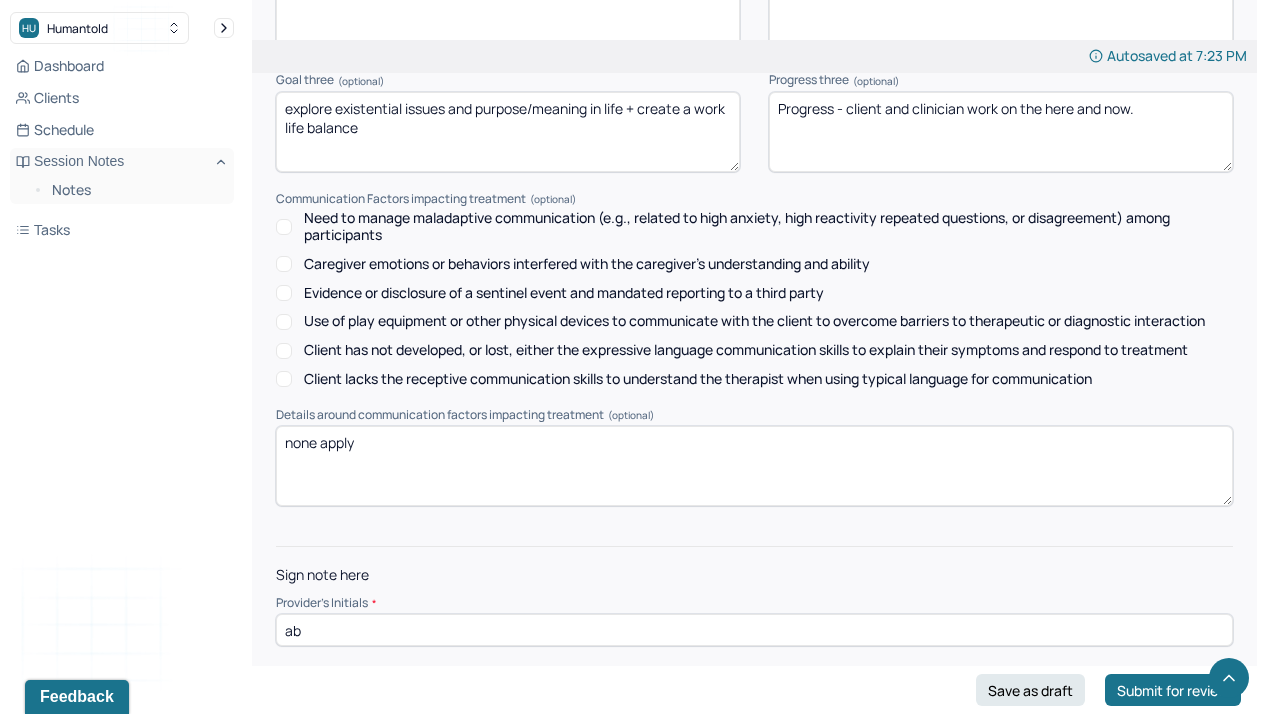 type on "ab" 